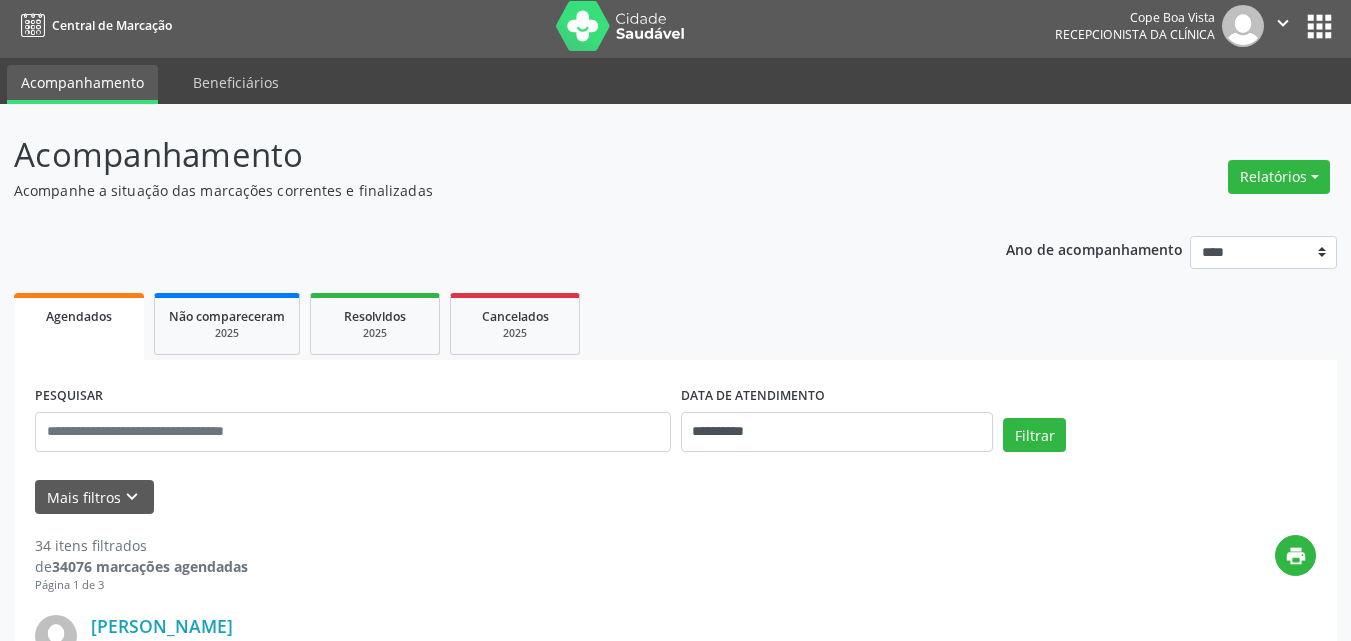 scroll, scrollTop: 42, scrollLeft: 0, axis: vertical 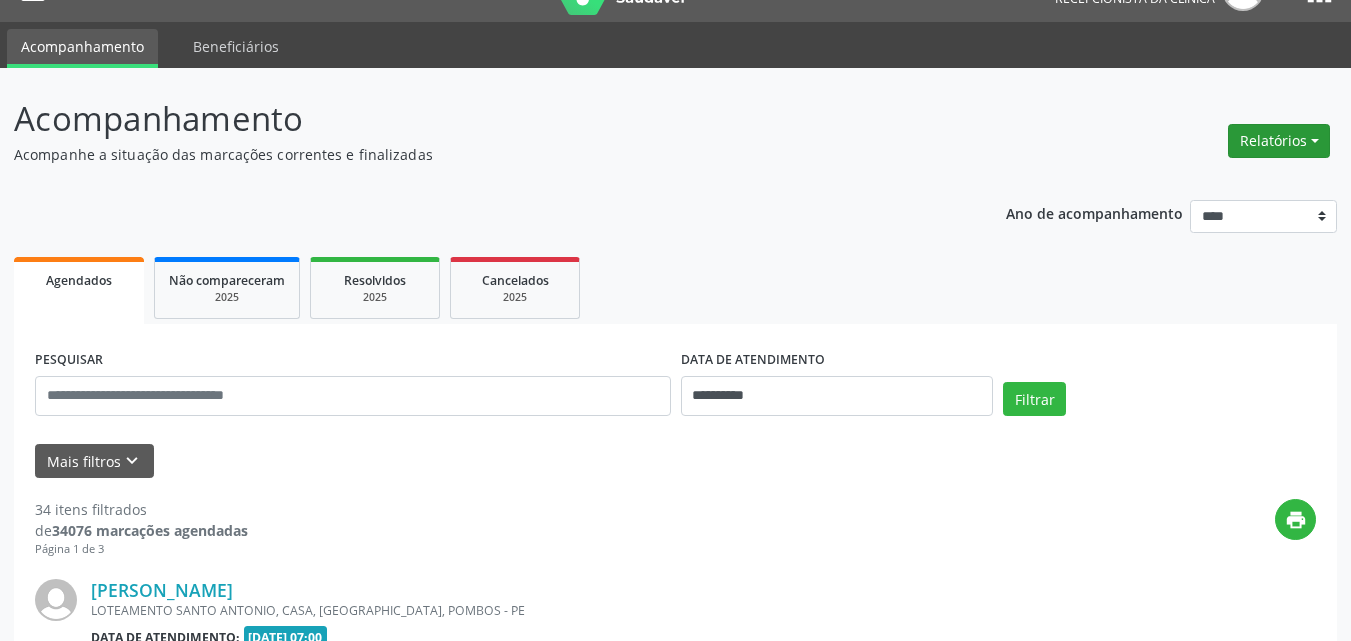 click on "Relatórios" at bounding box center [1279, 141] 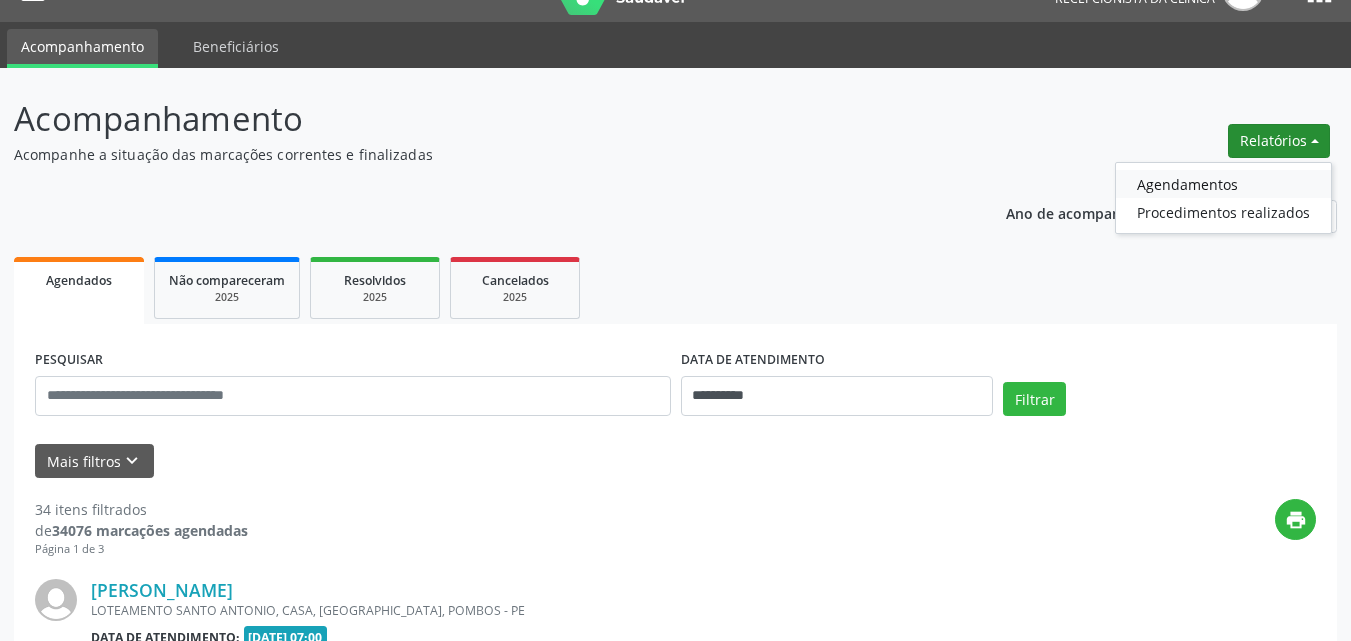 click on "Agendamentos" at bounding box center (1223, 184) 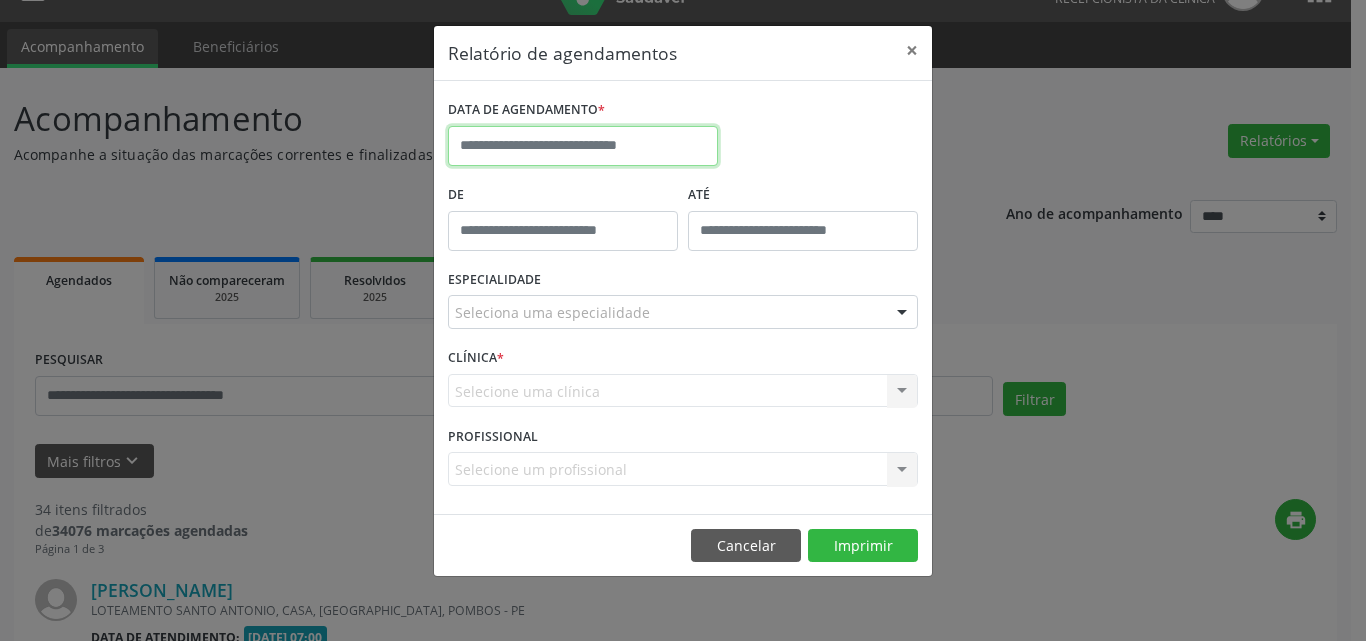click at bounding box center (583, 146) 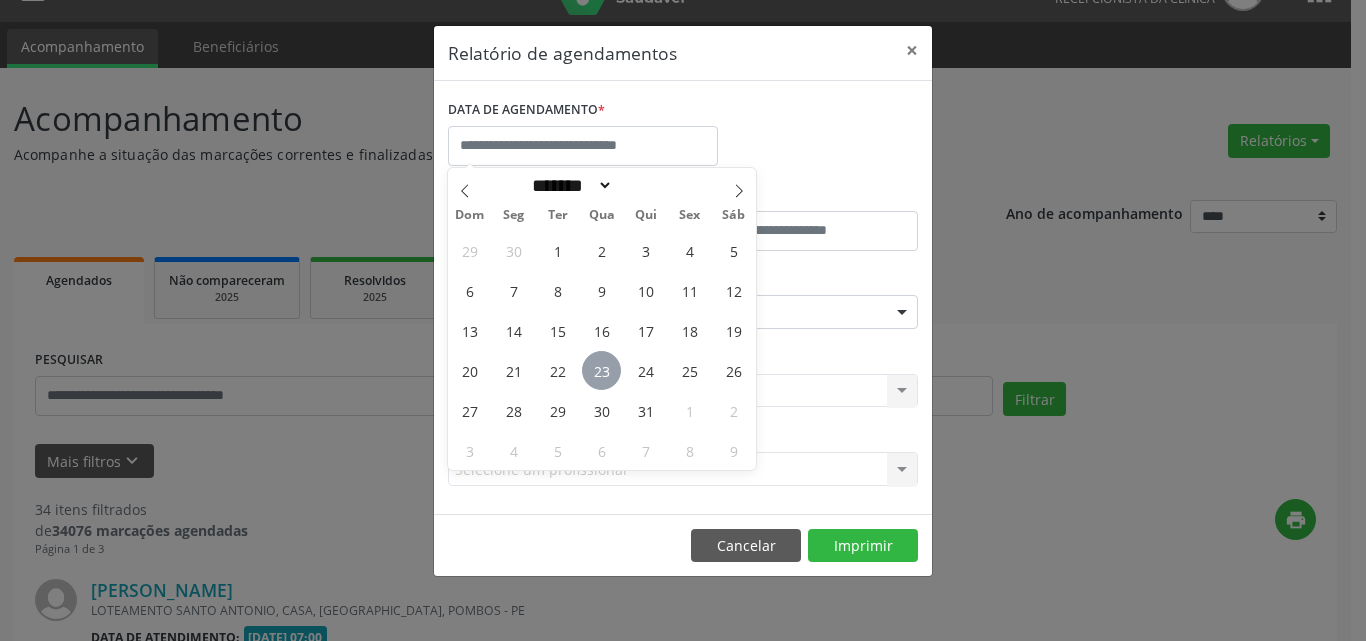 click on "23" at bounding box center [601, 370] 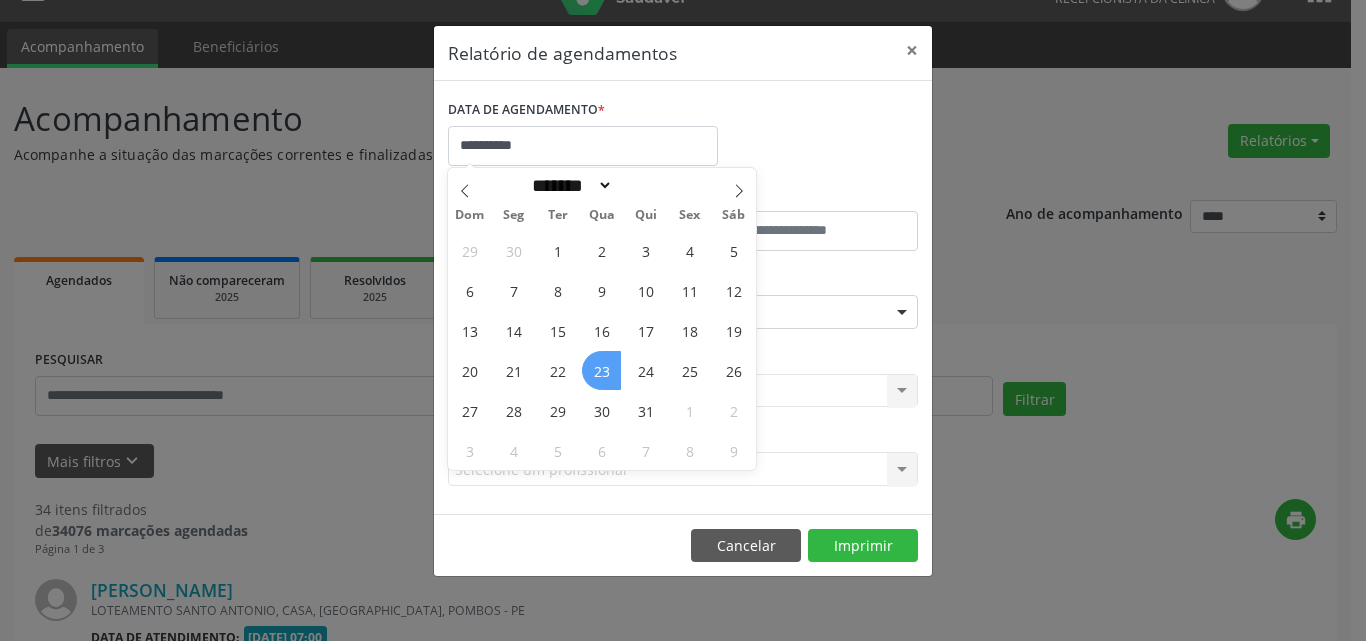 click on "23" at bounding box center (601, 370) 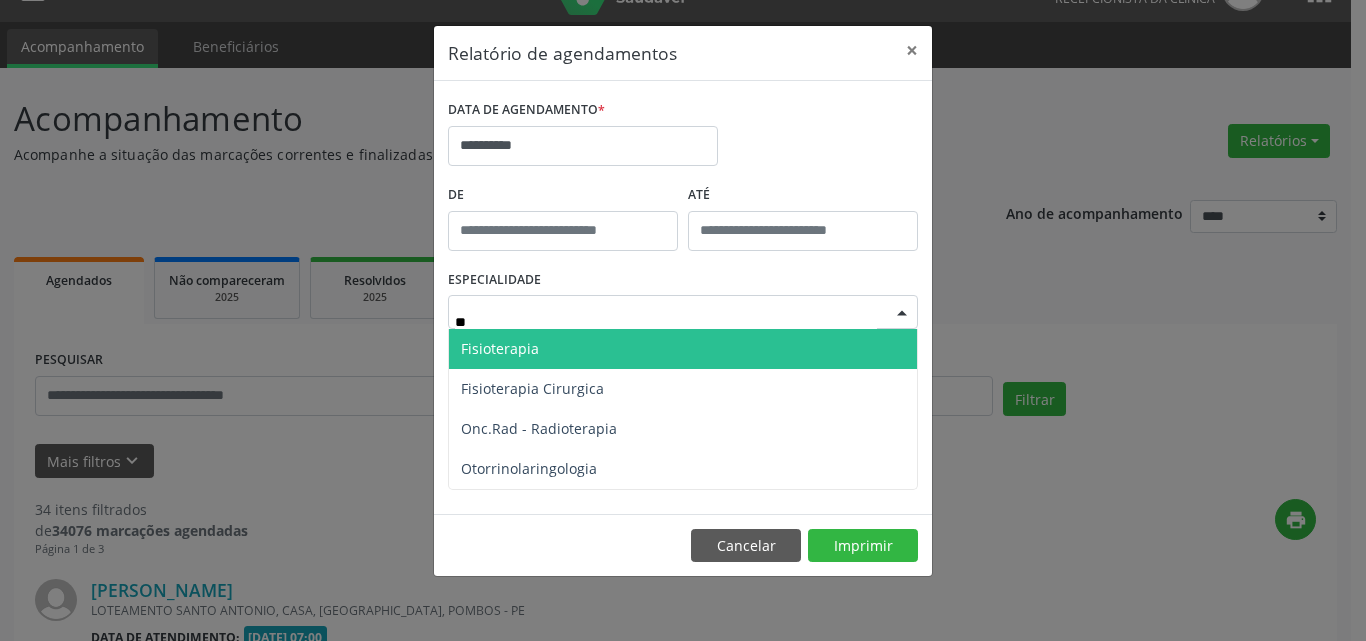type on "***" 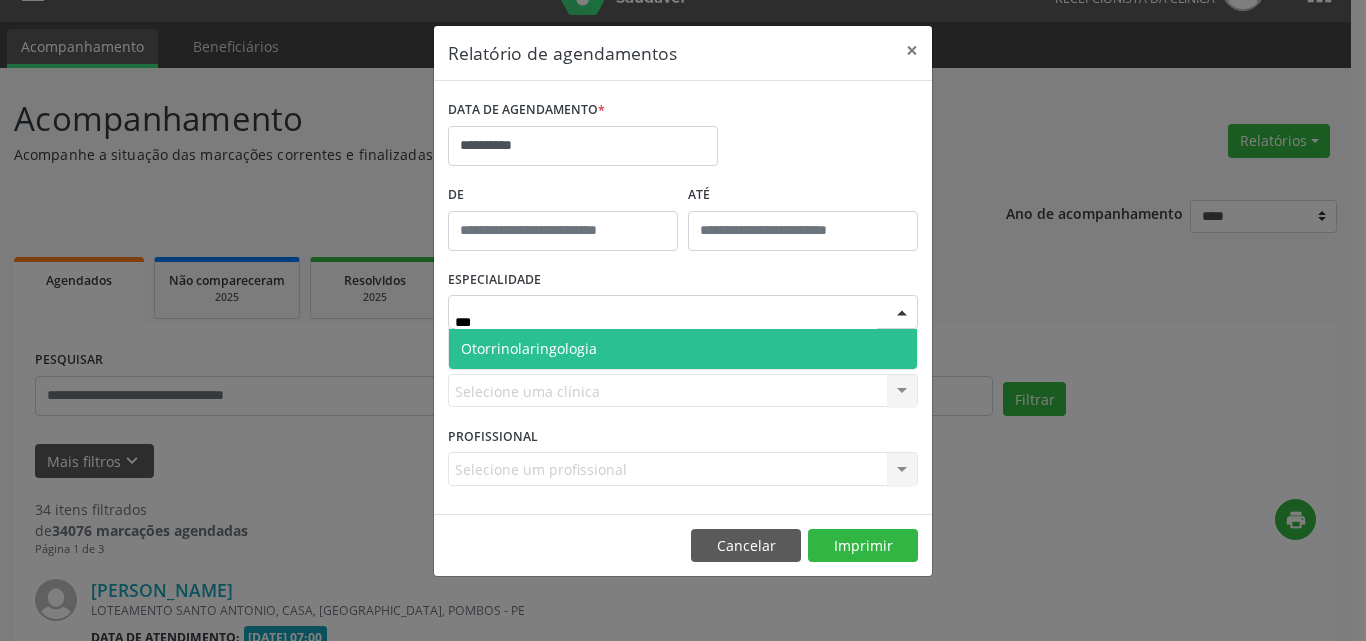 click on "Otorrinolaringologia" at bounding box center [529, 348] 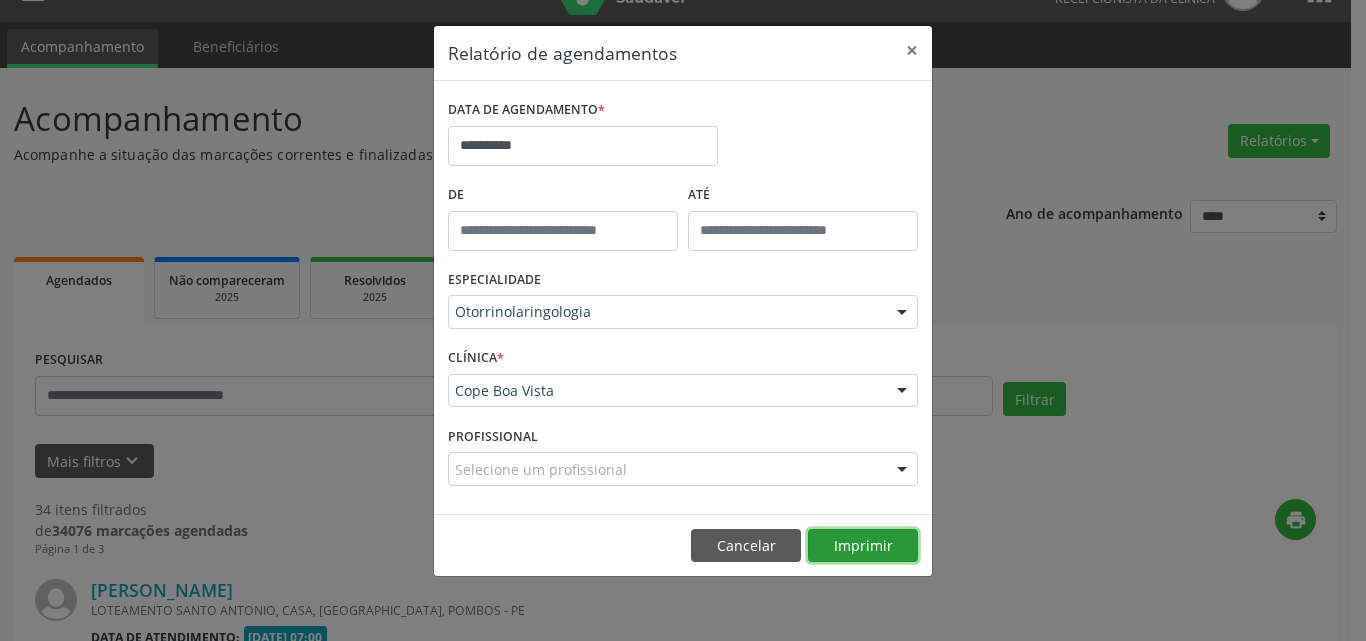 click on "Imprimir" at bounding box center [863, 546] 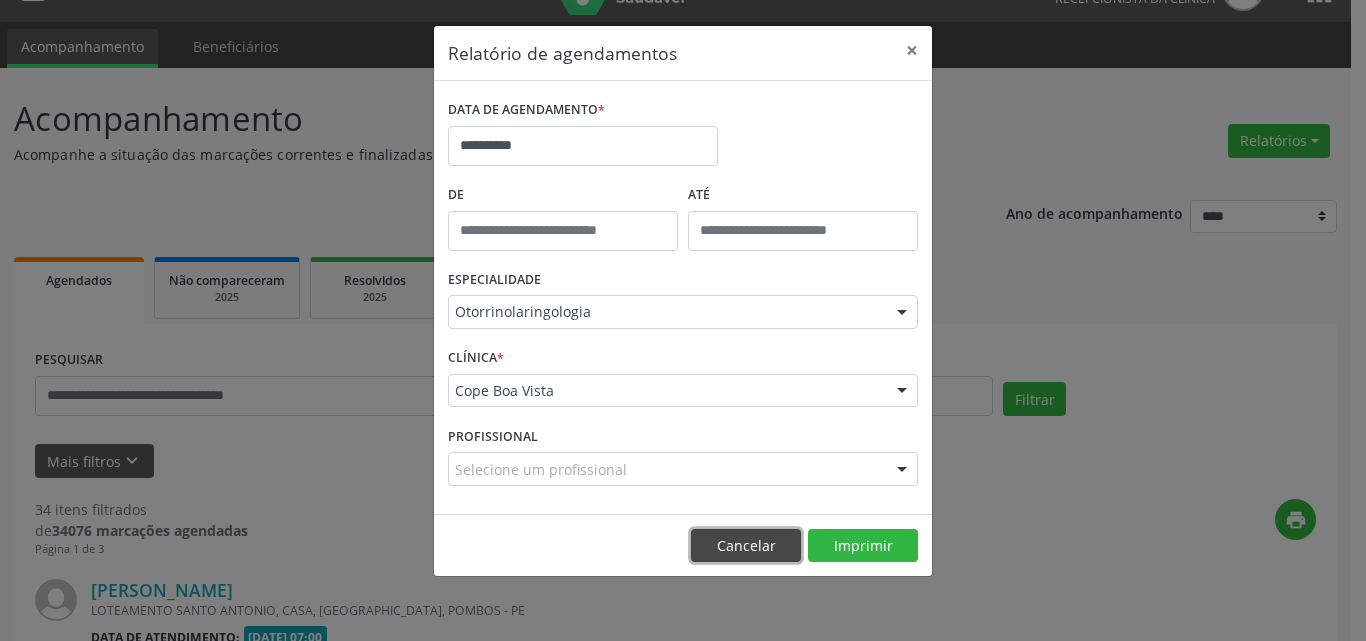 click on "Cancelar" at bounding box center [746, 546] 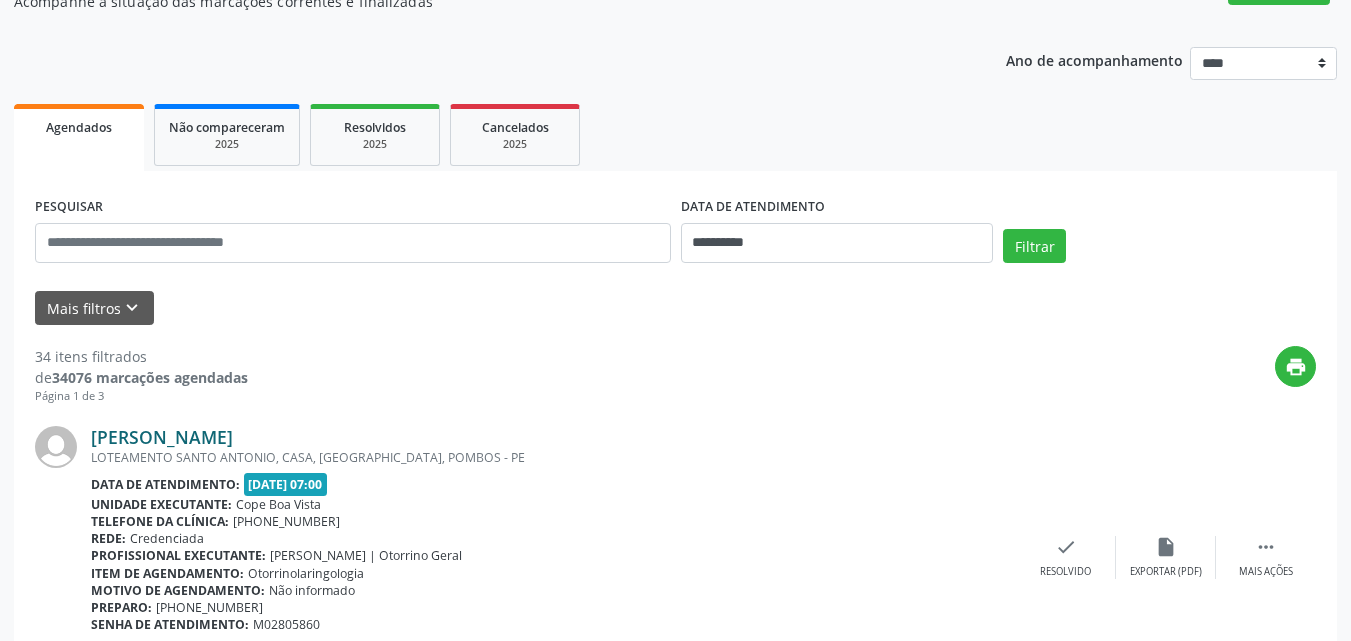 scroll, scrollTop: 342, scrollLeft: 0, axis: vertical 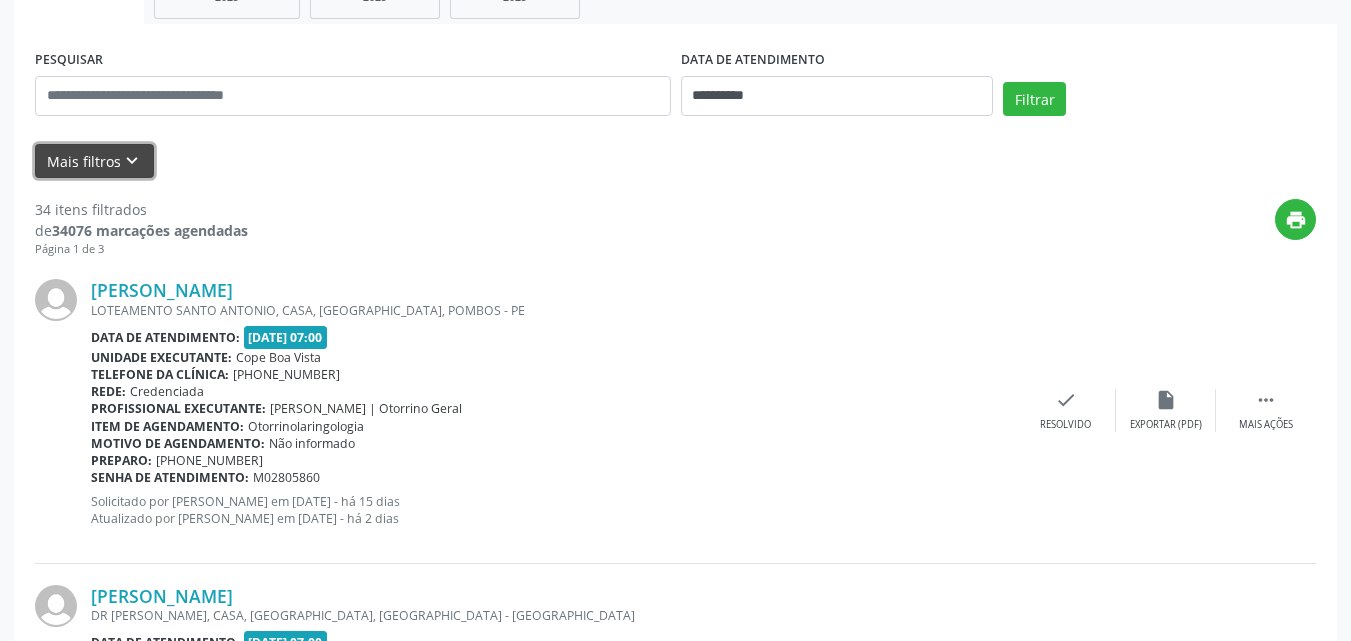 click on "keyboard_arrow_down" at bounding box center (132, 161) 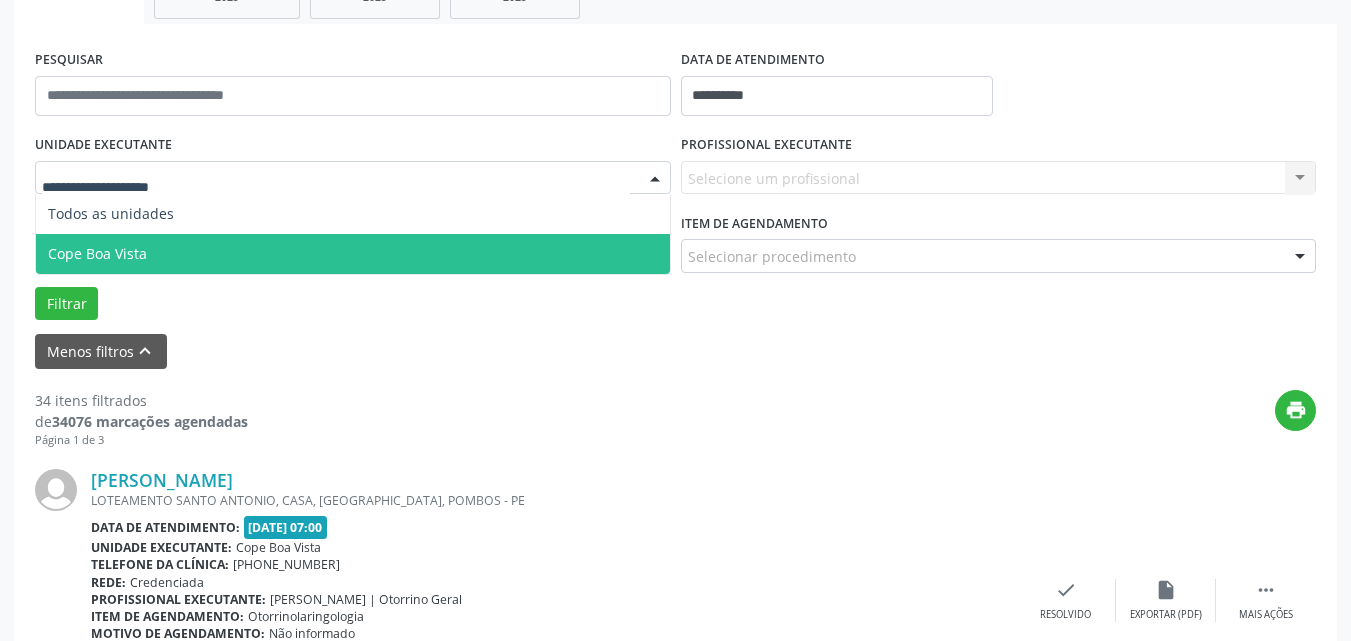 click on "Cope Boa Vista" at bounding box center [353, 254] 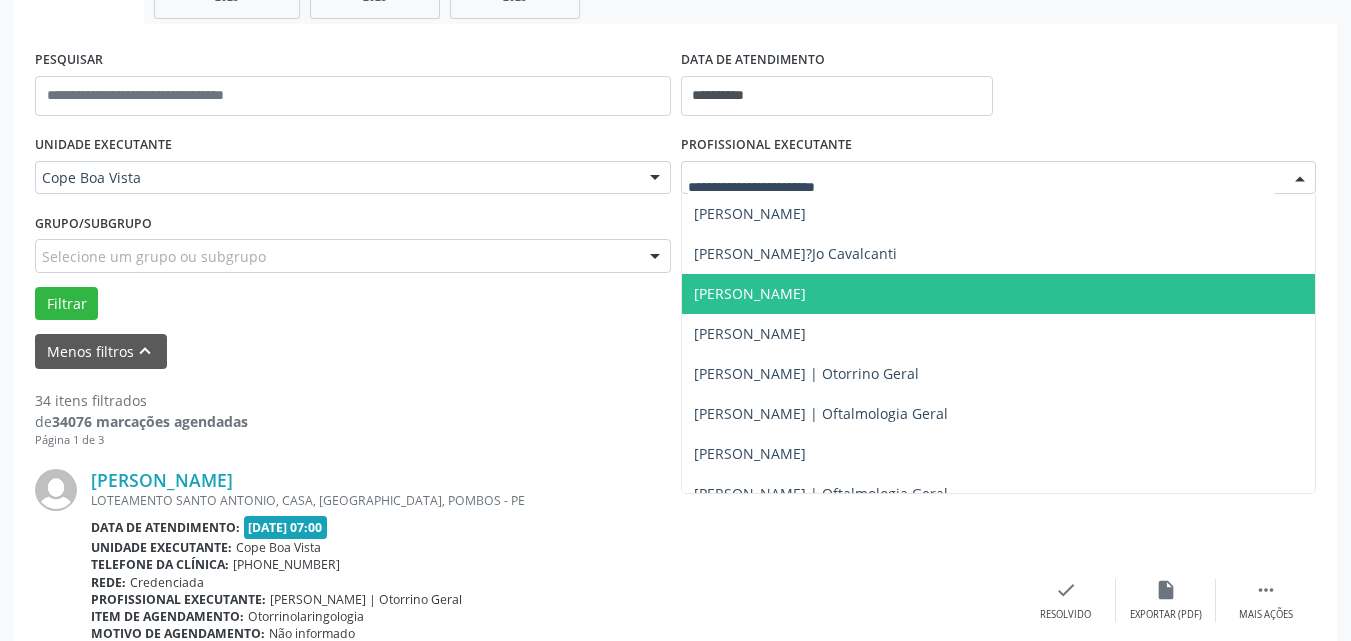 scroll, scrollTop: 500, scrollLeft: 0, axis: vertical 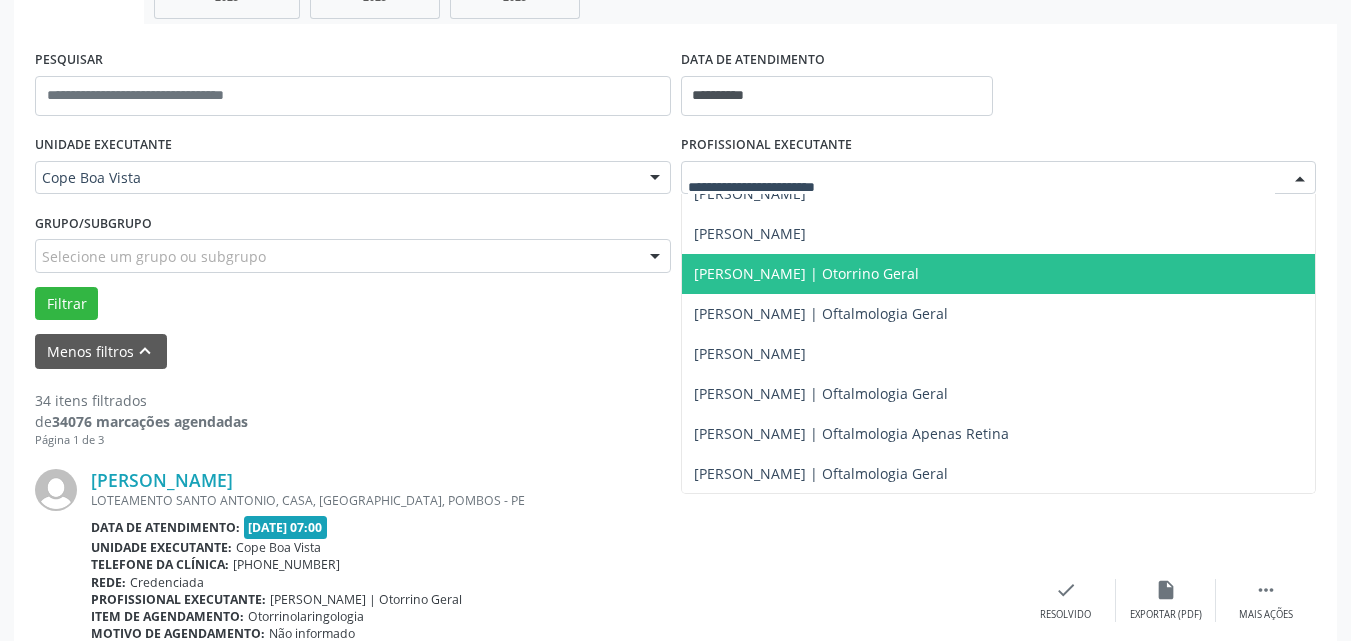 click on "[PERSON_NAME] | Otorrino Geral" at bounding box center [806, 273] 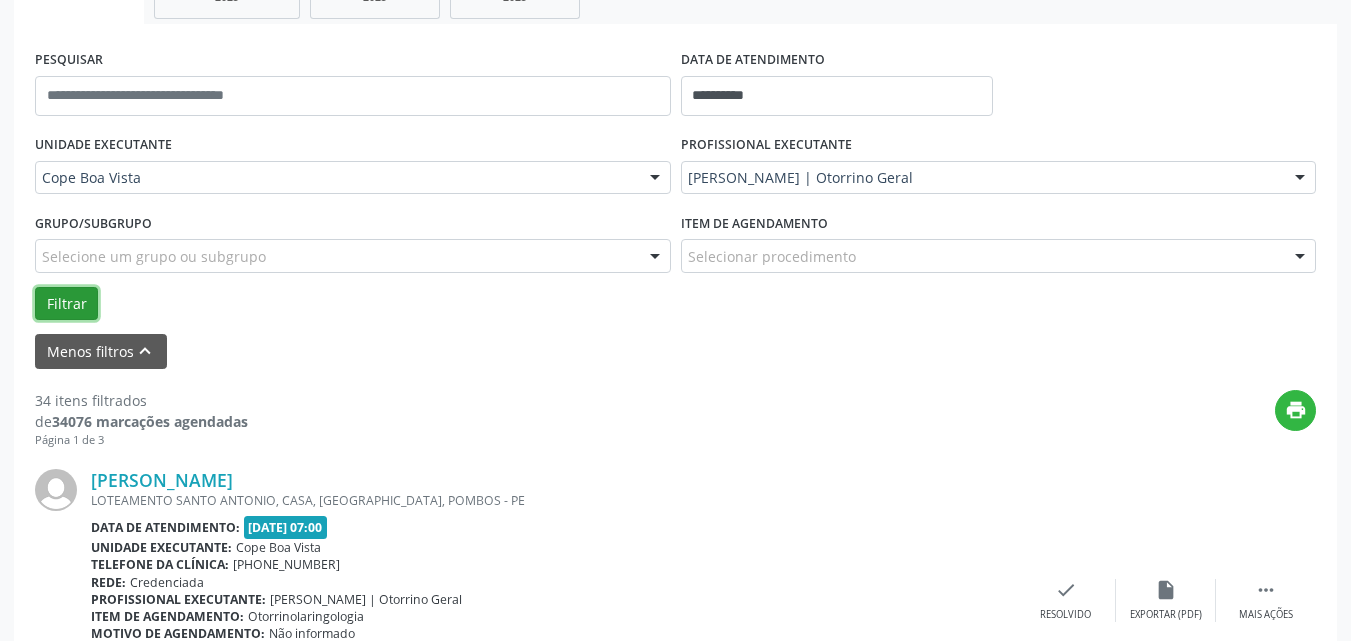 click on "Filtrar" at bounding box center (66, 304) 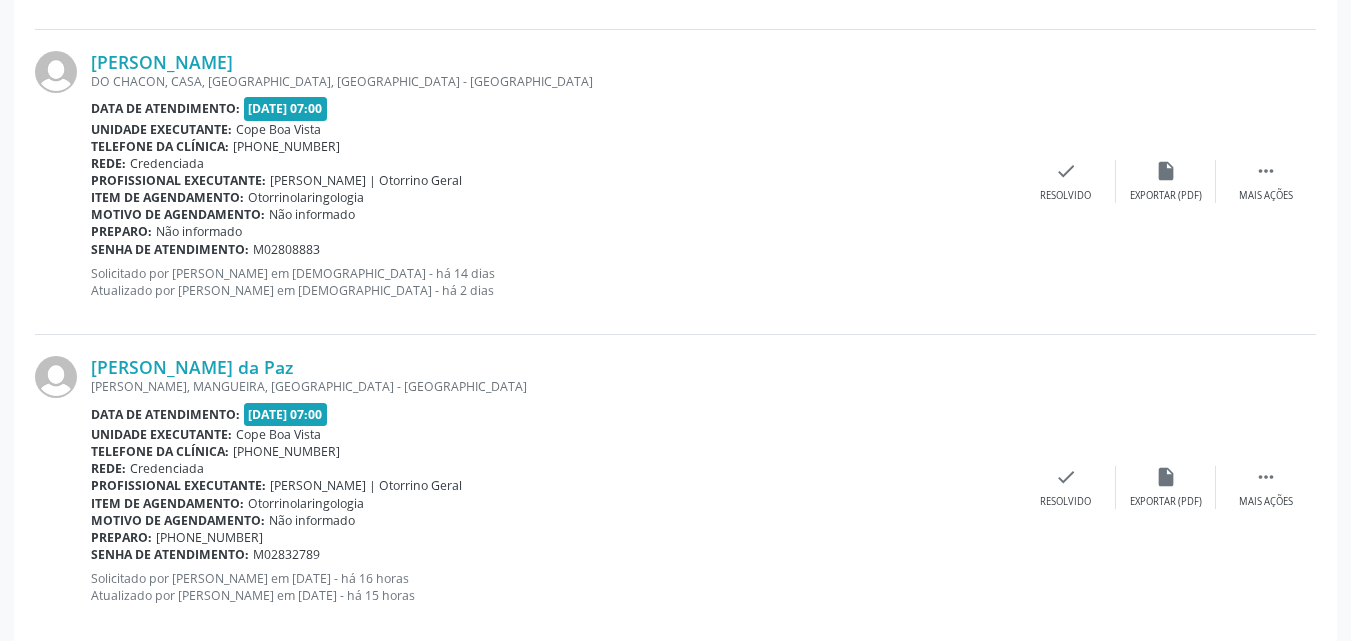 scroll, scrollTop: 3237, scrollLeft: 0, axis: vertical 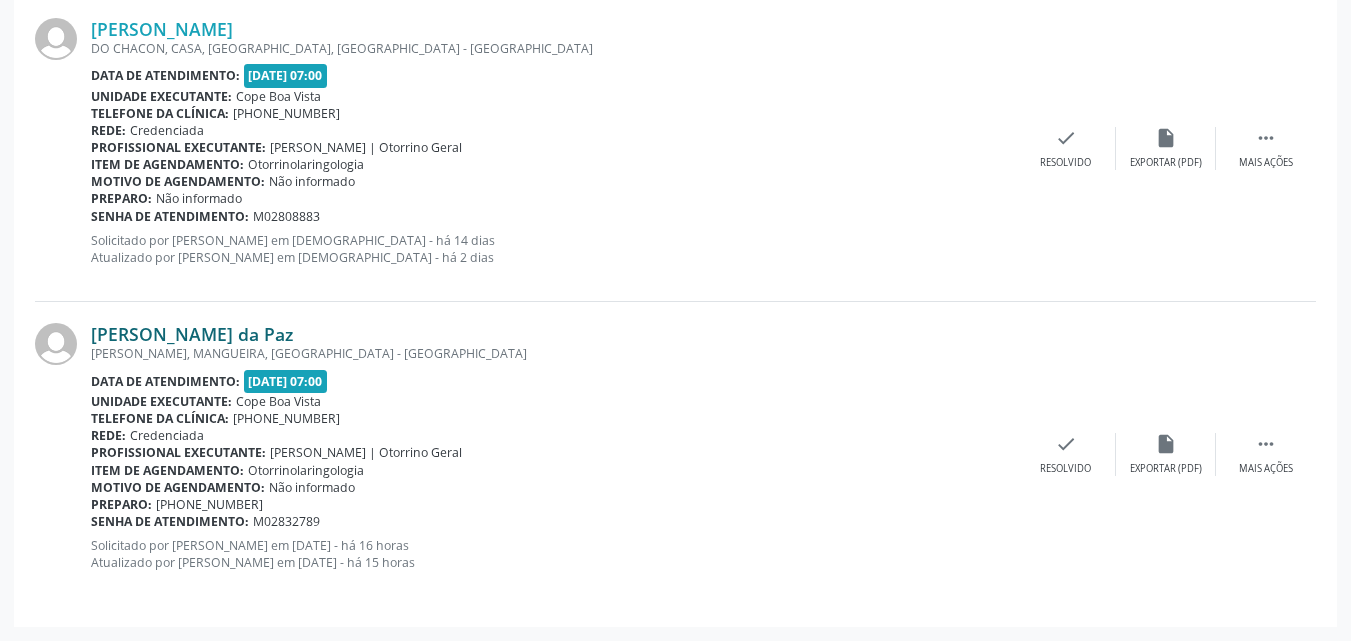 click on "[PERSON_NAME] da Paz" at bounding box center (192, 334) 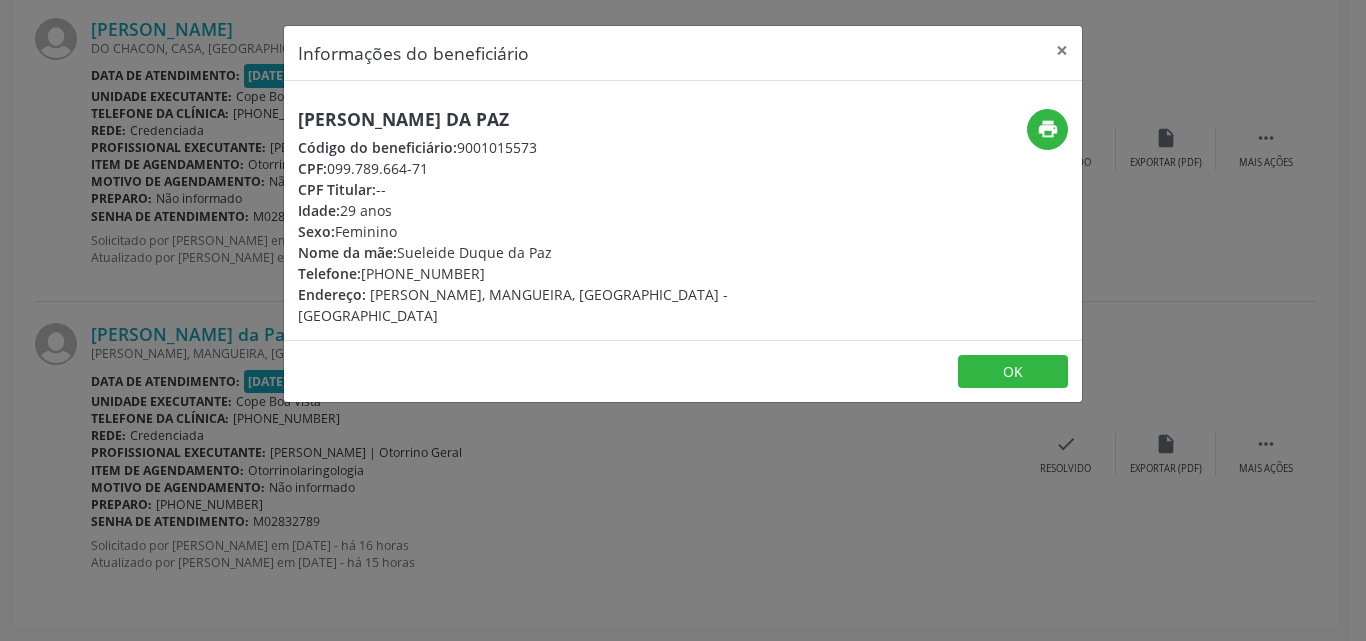 click on "[PERSON_NAME] da Paz
Código do beneficiário:
9001015573
CPF:
099.789.664-71
CPF Titular:
--
Idade:
29 anos
Sexo:
[GEOGRAPHIC_DATA]
Nome da mãe:
Sueleide Duque da Paz
Telefone:
[PHONE_NUMBER]
Endereço:
[PERSON_NAME], MANGUEIRA, [GEOGRAPHIC_DATA] - [GEOGRAPHIC_DATA]" at bounding box center (550, 217) 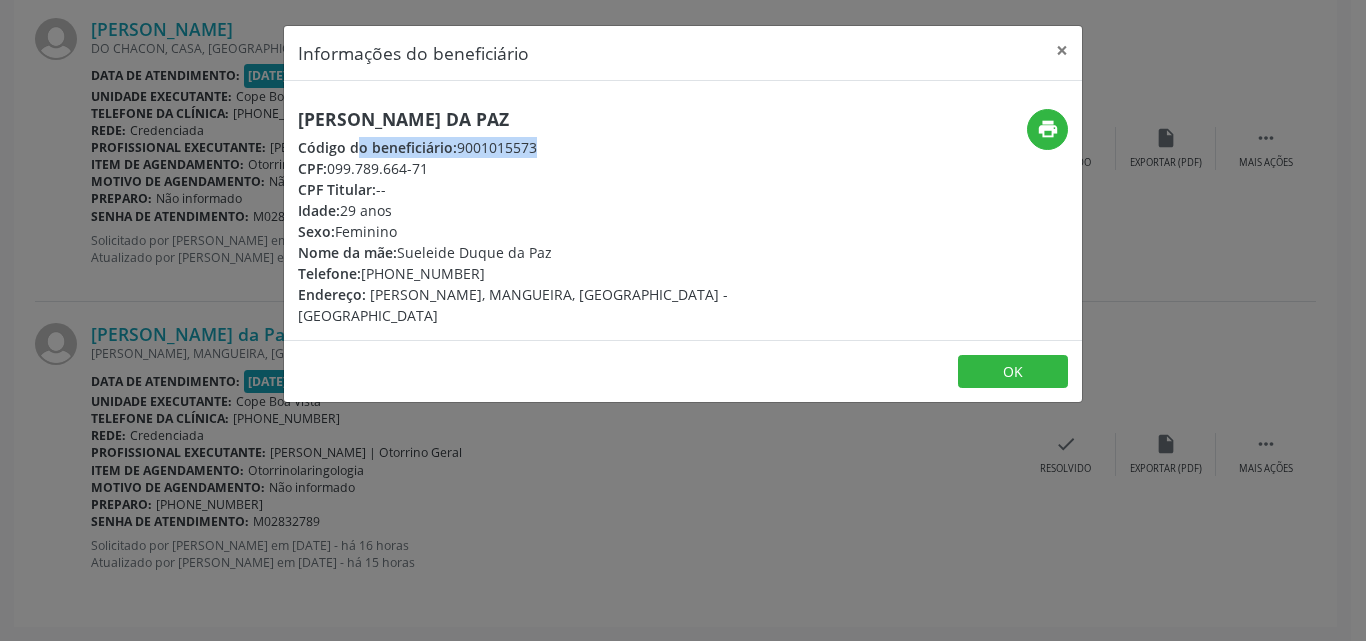 click on "[PERSON_NAME] da Paz
Código do beneficiário:
9001015573
CPF:
099.789.664-71
CPF Titular:
--
Idade:
29 anos
Sexo:
[GEOGRAPHIC_DATA]
Nome da mãe:
Sueleide Duque da Paz
Telefone:
[PHONE_NUMBER]
Endereço:
[PERSON_NAME], MANGUEIRA, [GEOGRAPHIC_DATA] - [GEOGRAPHIC_DATA]" at bounding box center [550, 217] 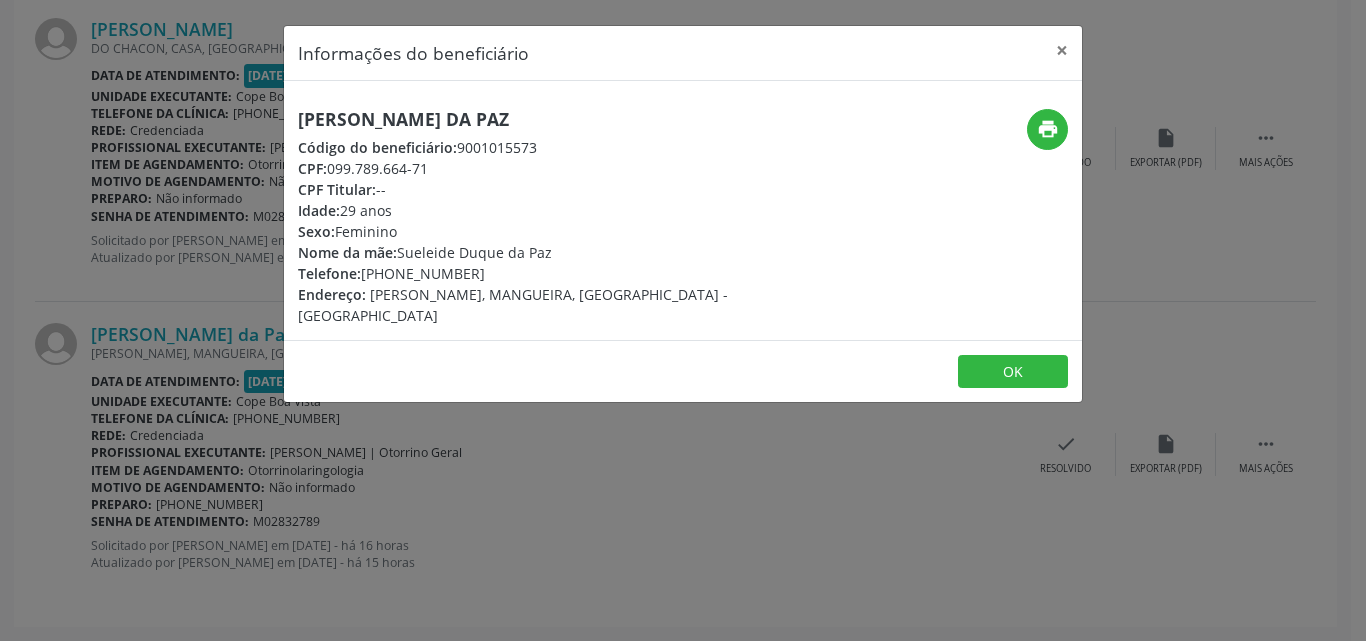 click on "[PERSON_NAME] da Paz" at bounding box center [550, 119] 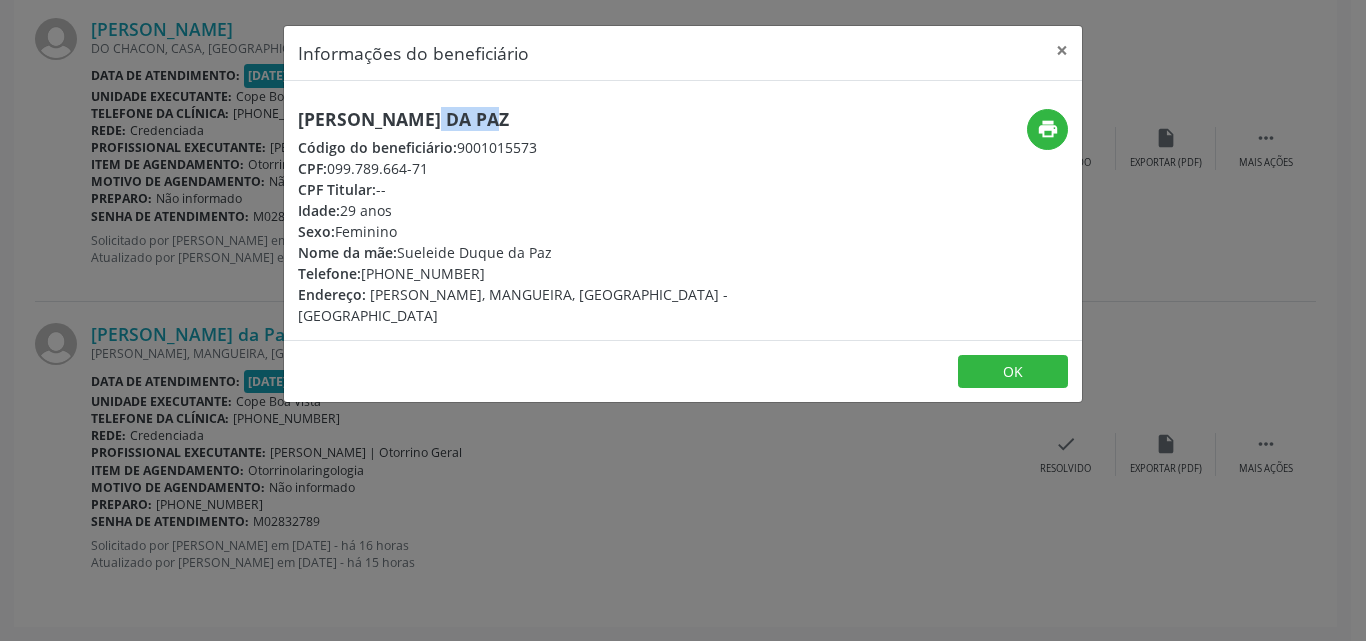 click on "[PERSON_NAME] da Paz" at bounding box center (550, 119) 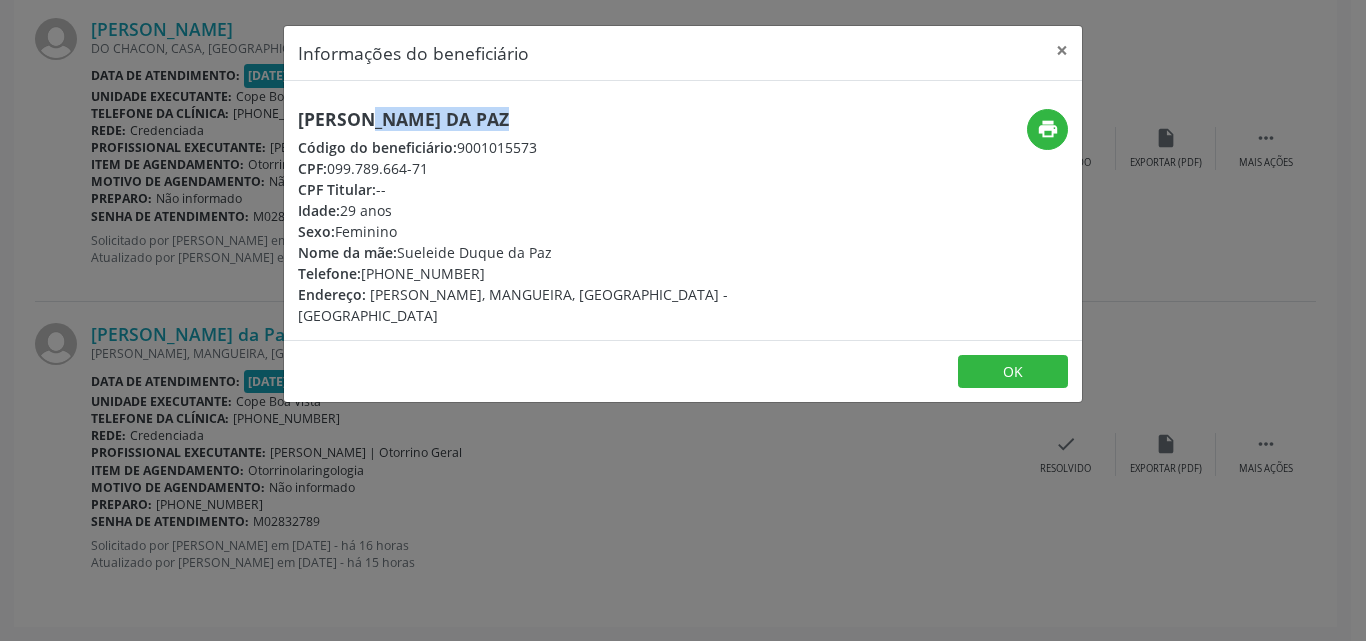click on "[PERSON_NAME] da Paz" at bounding box center [550, 119] 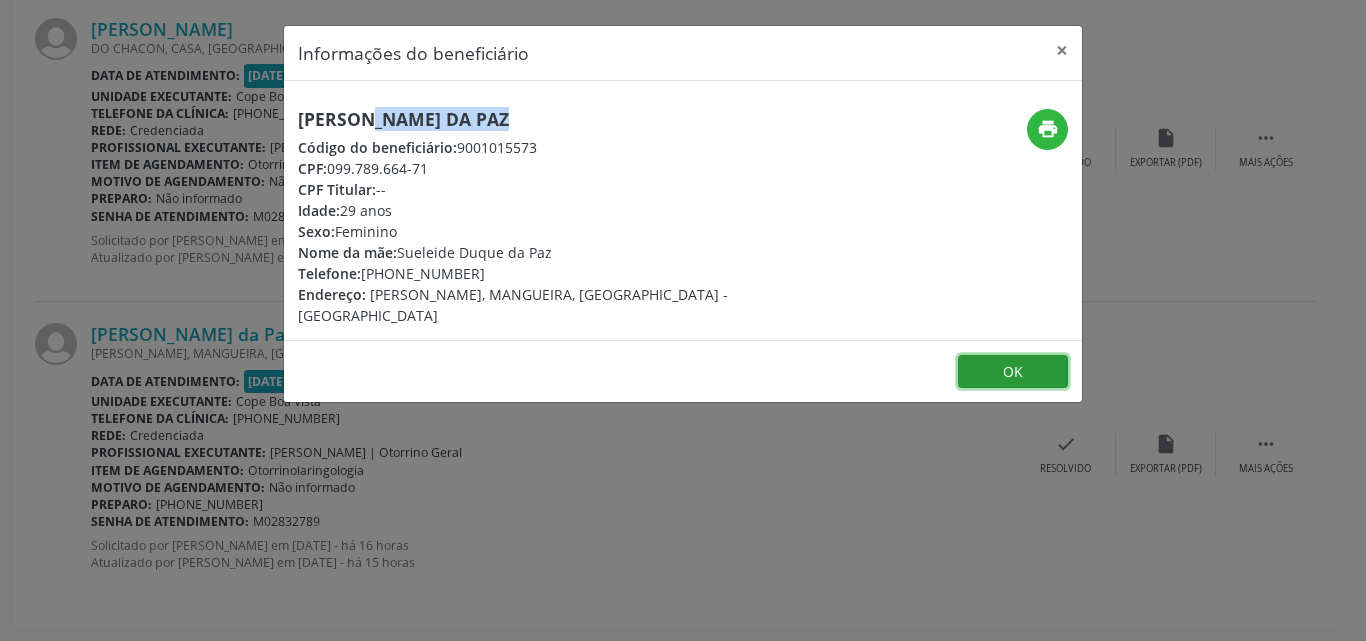 click on "OK" at bounding box center [1013, 372] 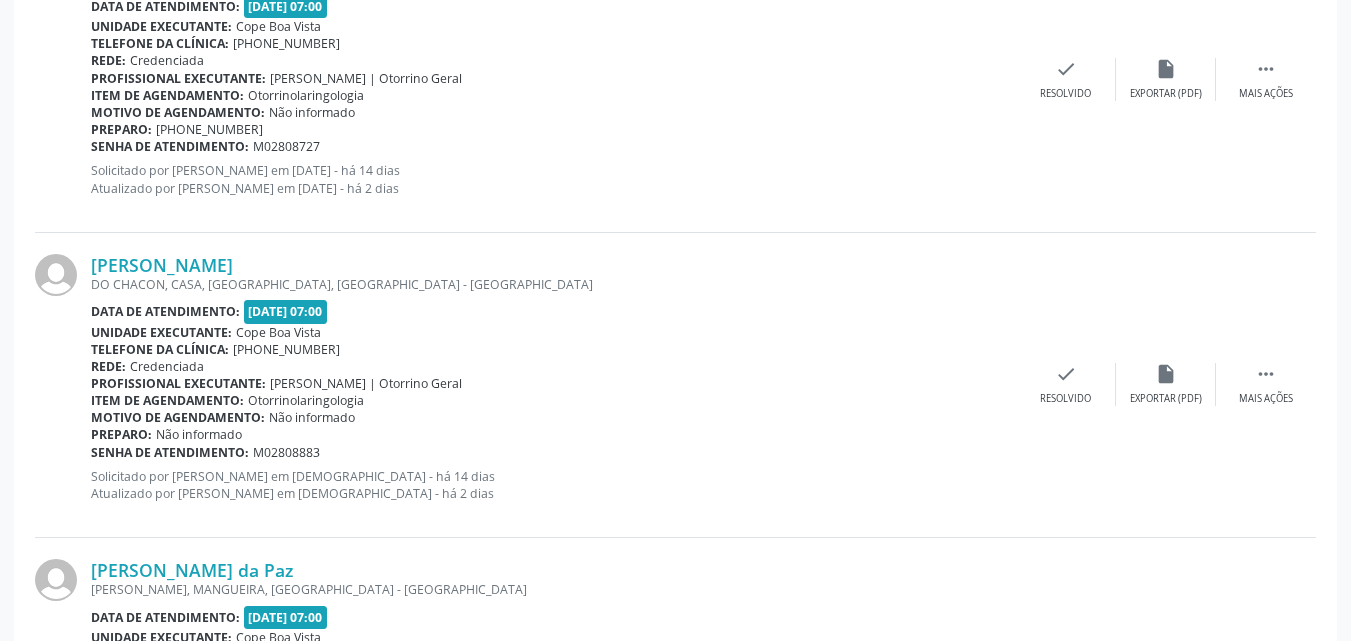 scroll, scrollTop: 2937, scrollLeft: 0, axis: vertical 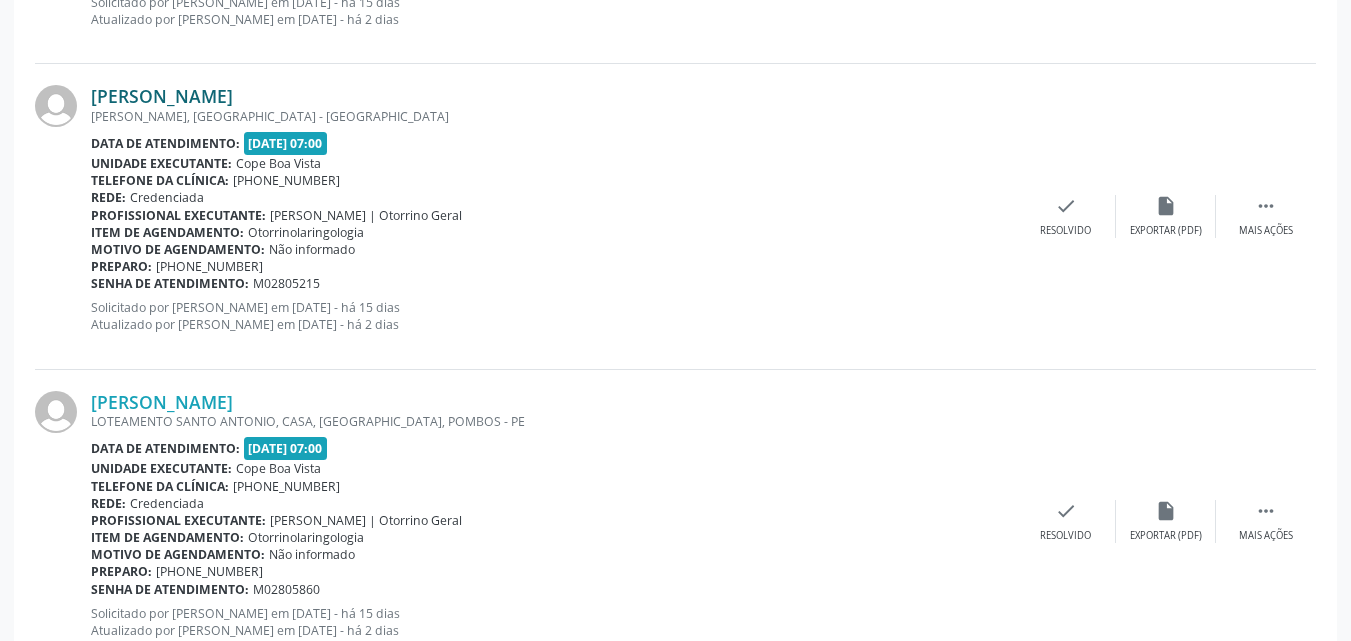 click on "[PERSON_NAME]" at bounding box center [162, 96] 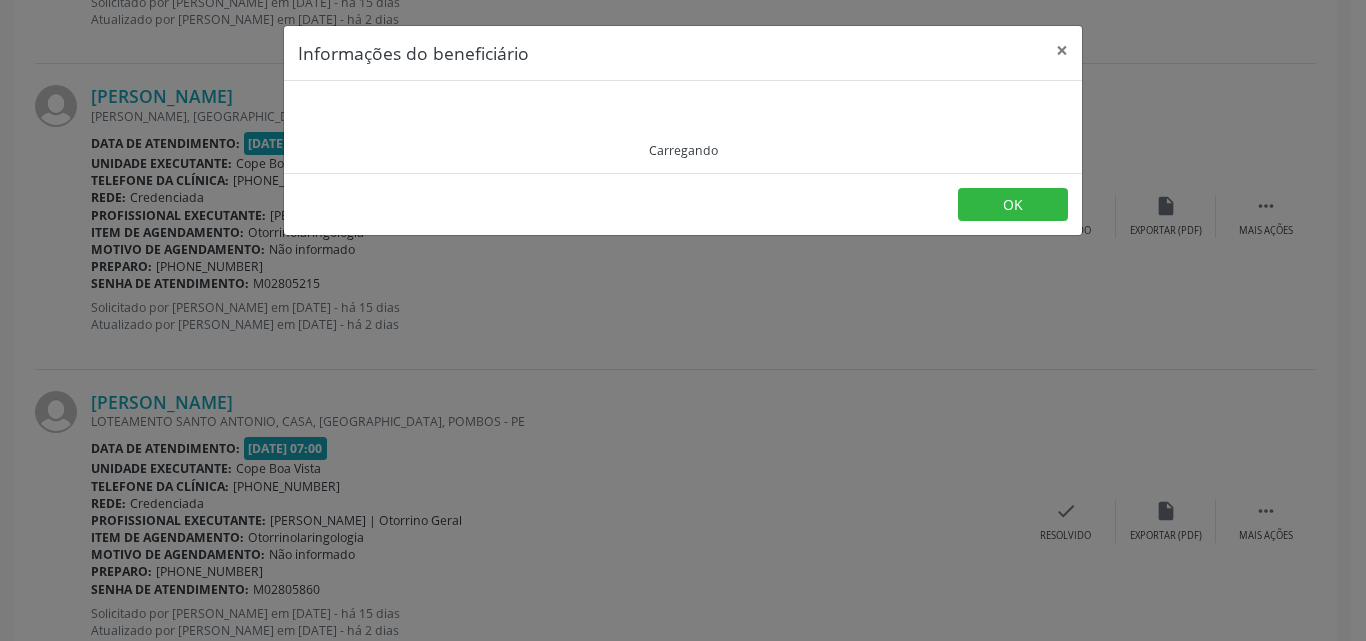 click on "Carregando" at bounding box center [683, 127] 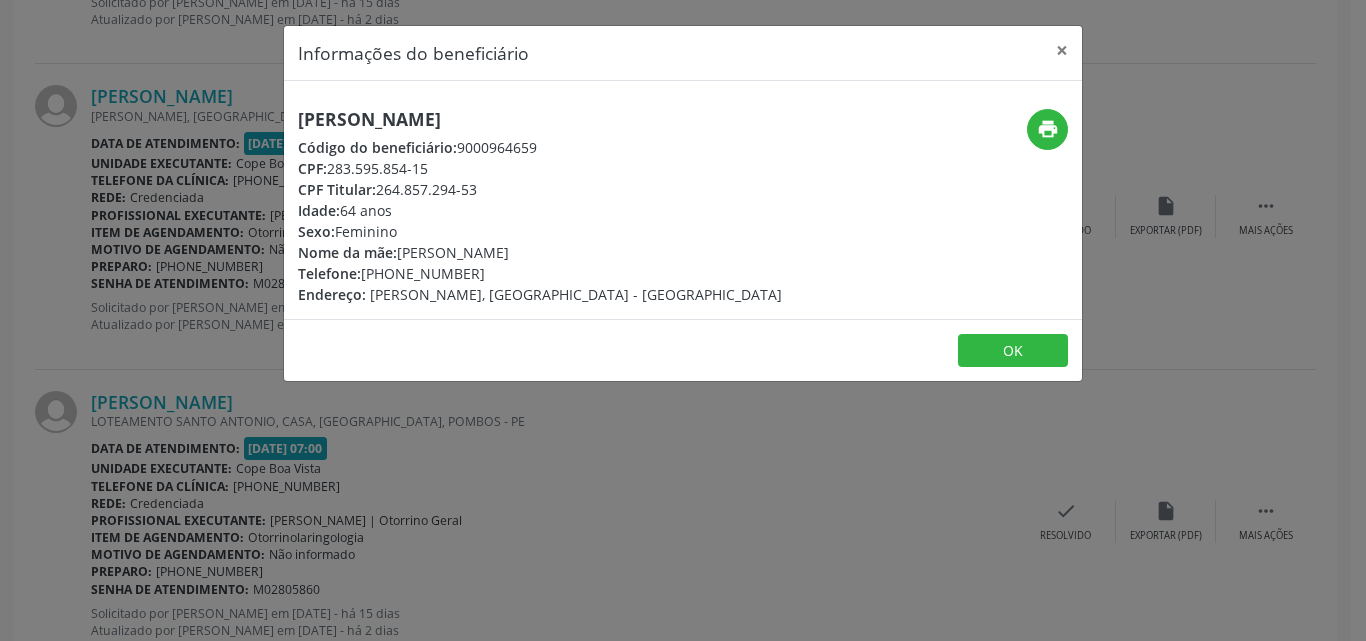 click on "[PERSON_NAME]" at bounding box center (540, 119) 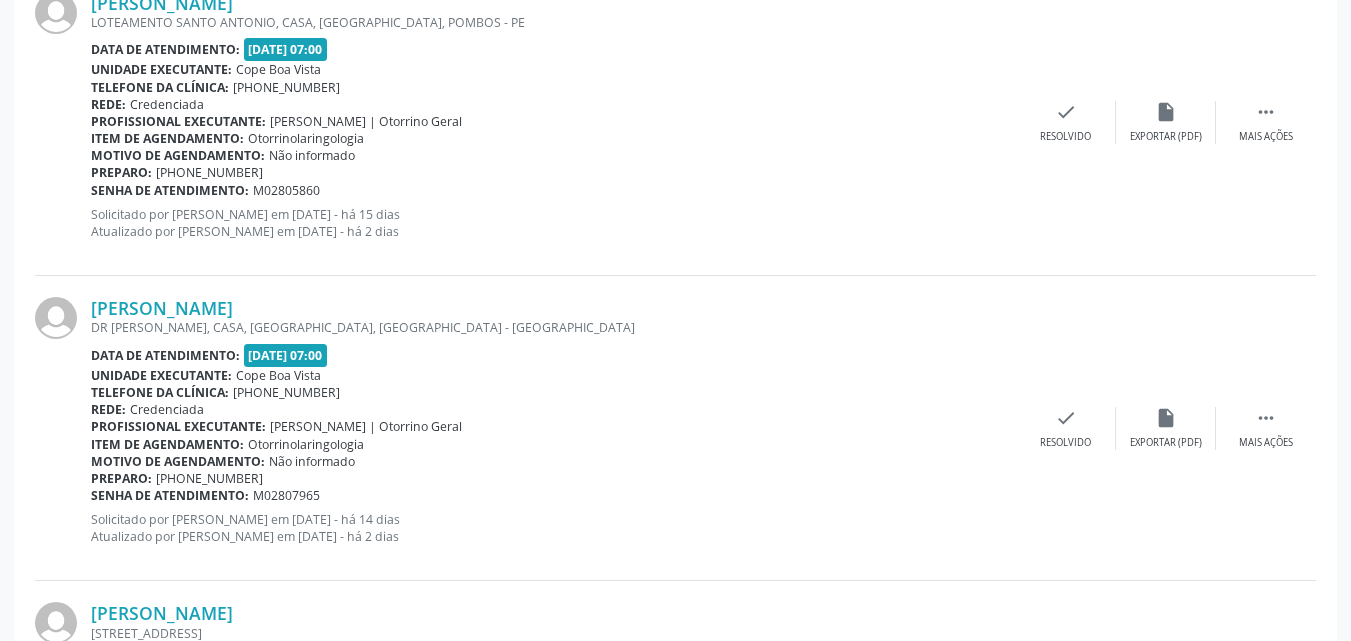 scroll, scrollTop: 1737, scrollLeft: 0, axis: vertical 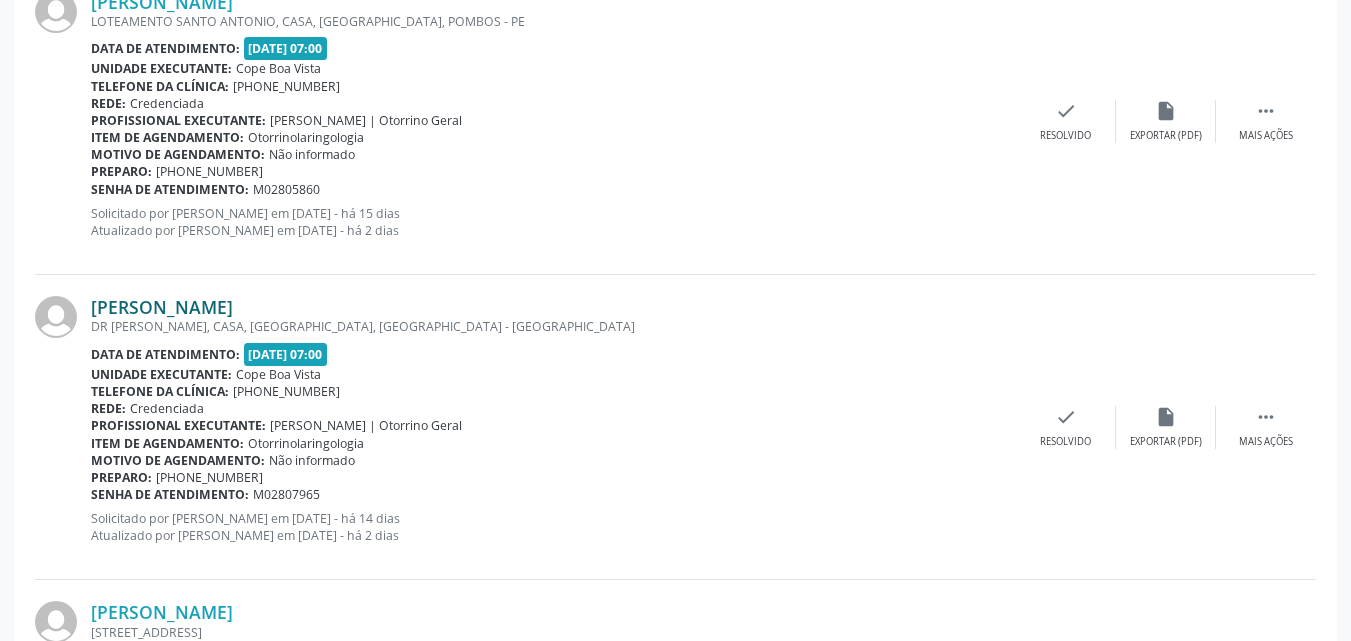 click on "[PERSON_NAME]" at bounding box center [162, 307] 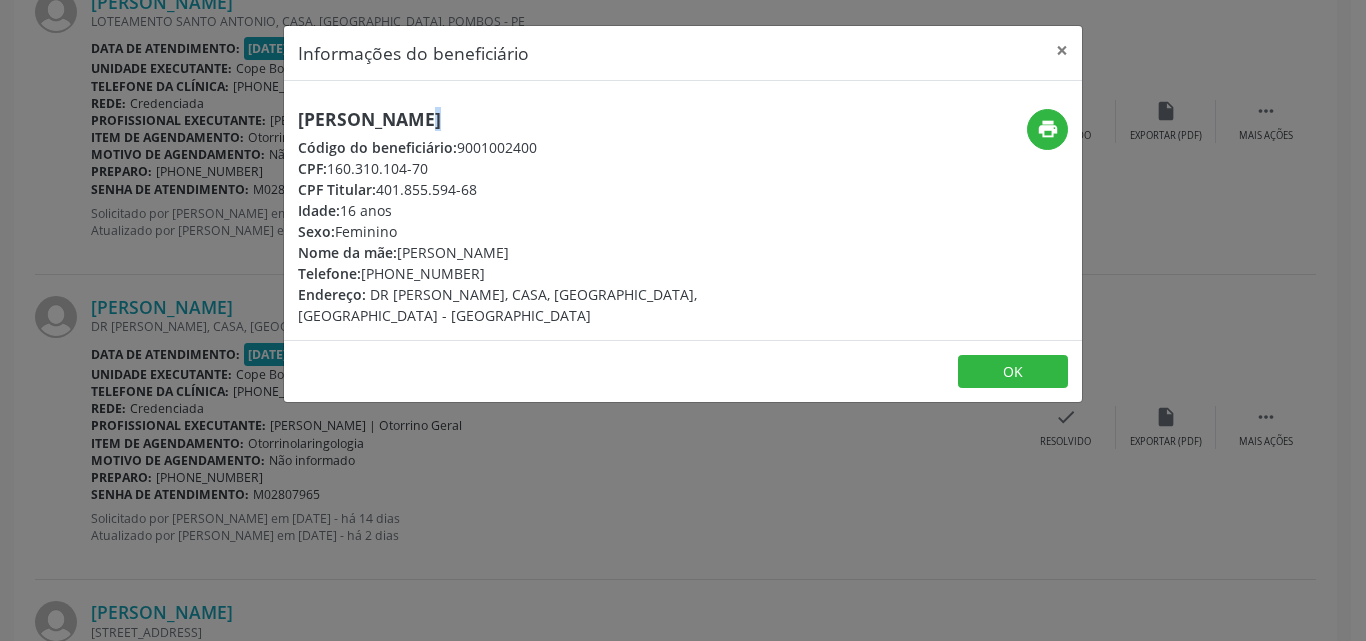 click on "[PERSON_NAME]" at bounding box center (550, 119) 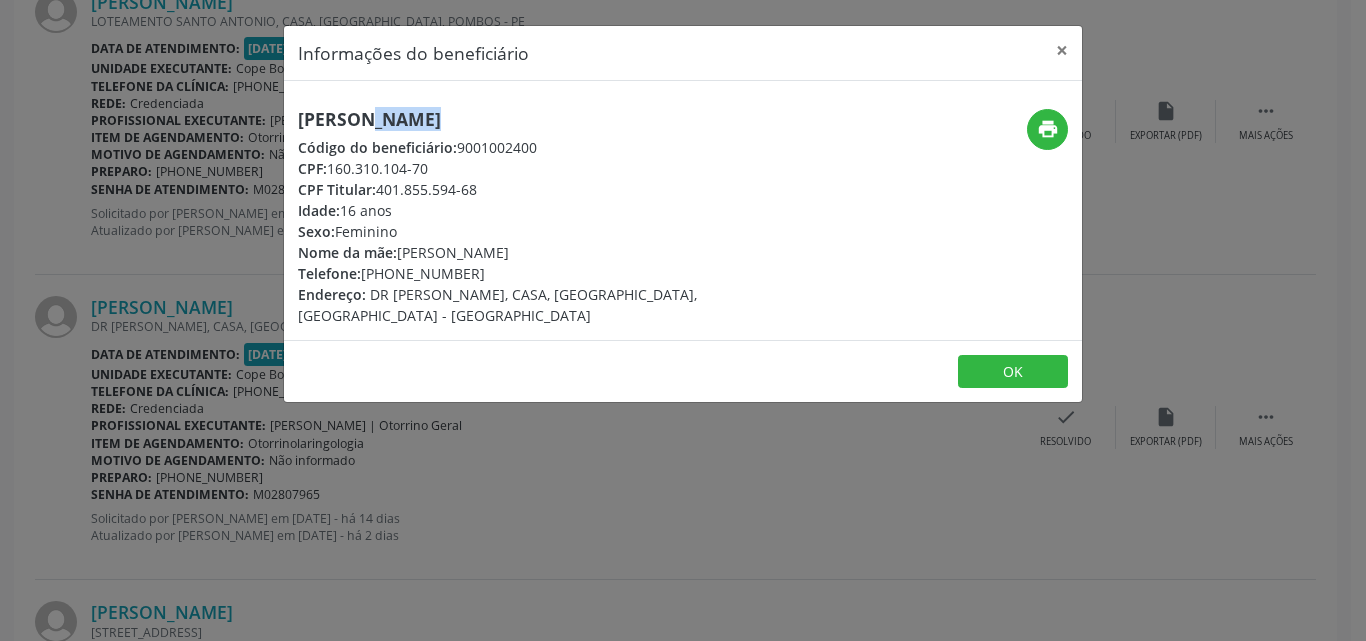 click on "[PERSON_NAME]" at bounding box center (550, 119) 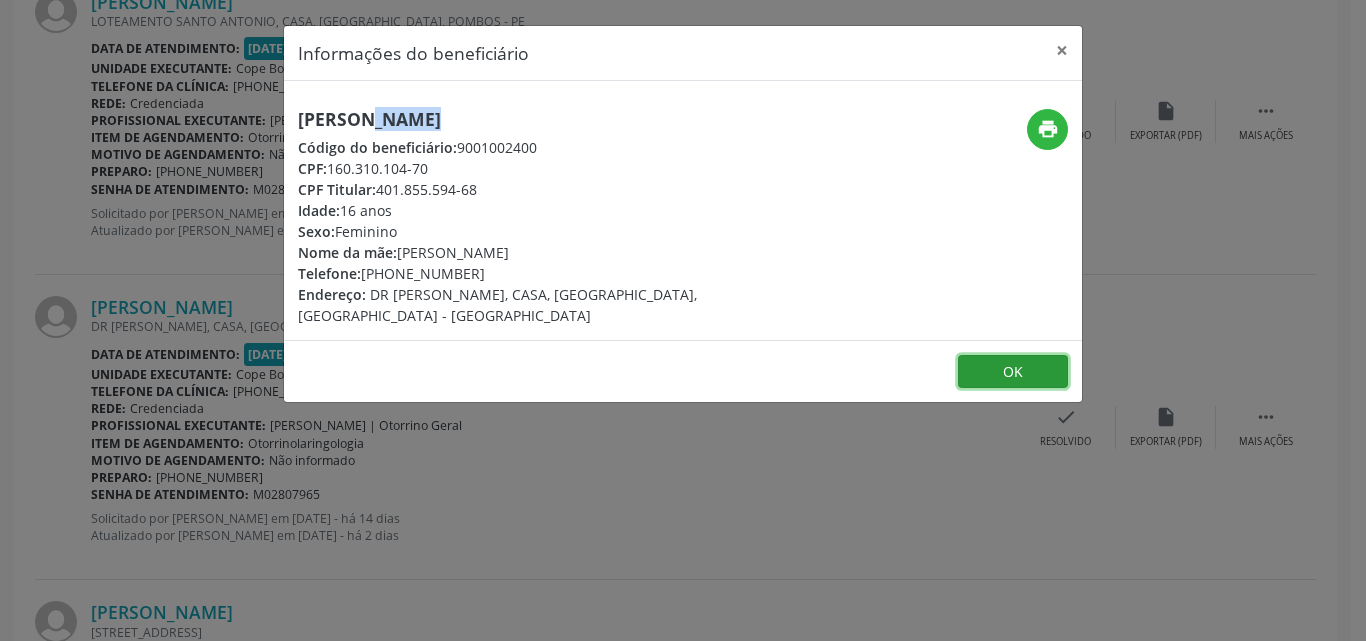 click on "OK" at bounding box center [1013, 372] 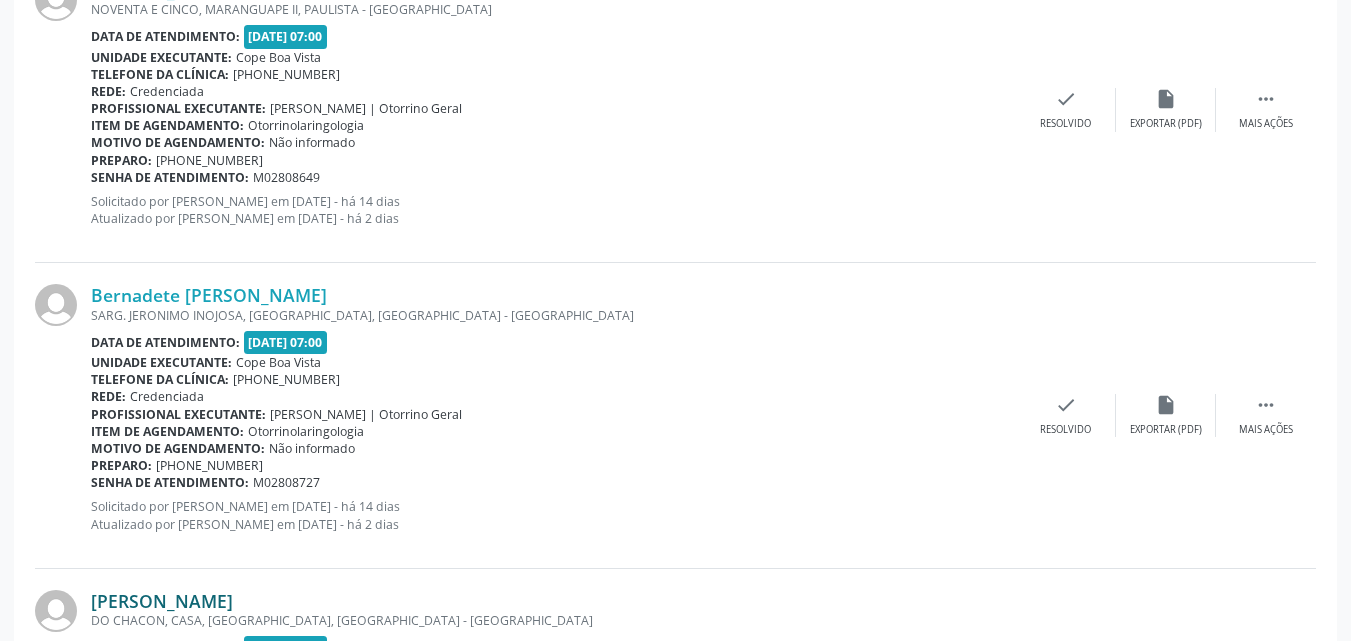 scroll, scrollTop: 3037, scrollLeft: 0, axis: vertical 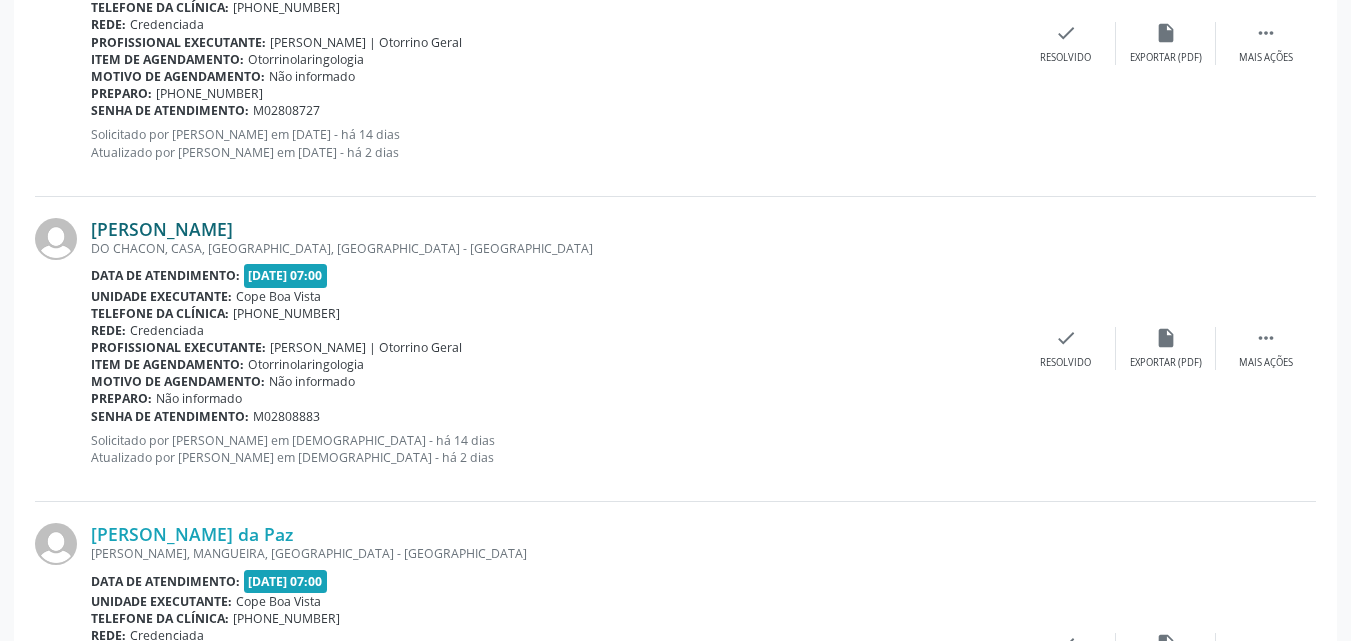 click on "[PERSON_NAME]" at bounding box center (162, 229) 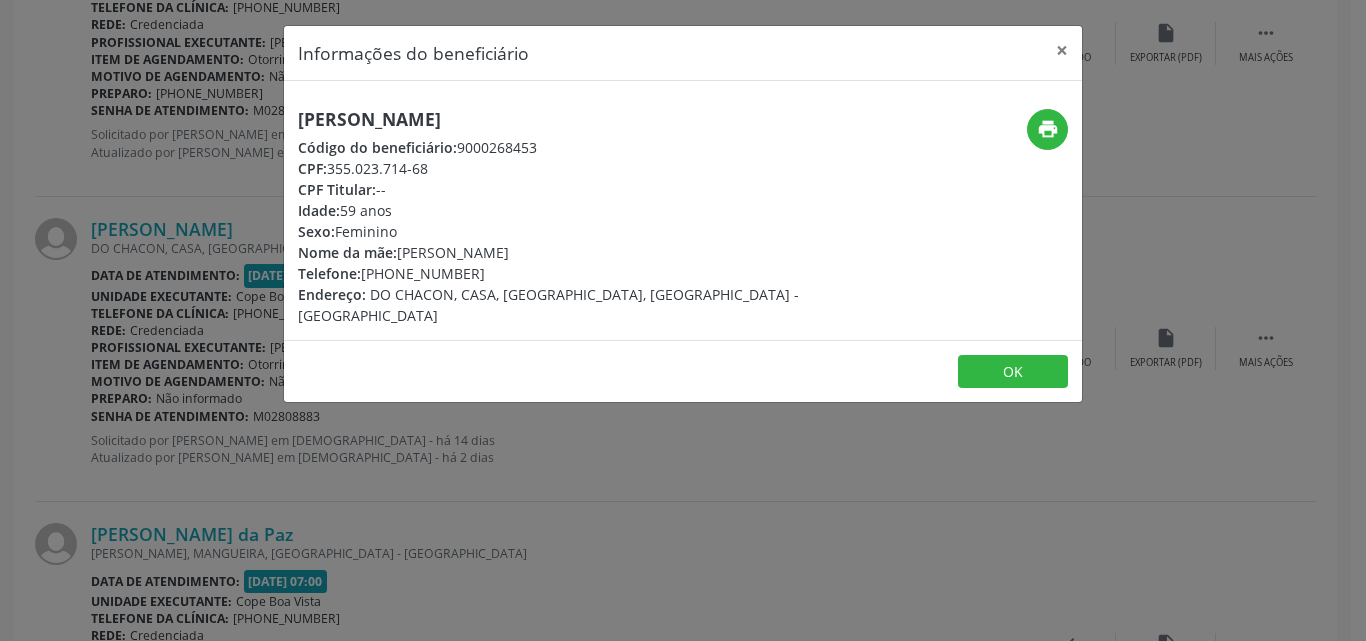 click on "[PERSON_NAME]" at bounding box center [550, 119] 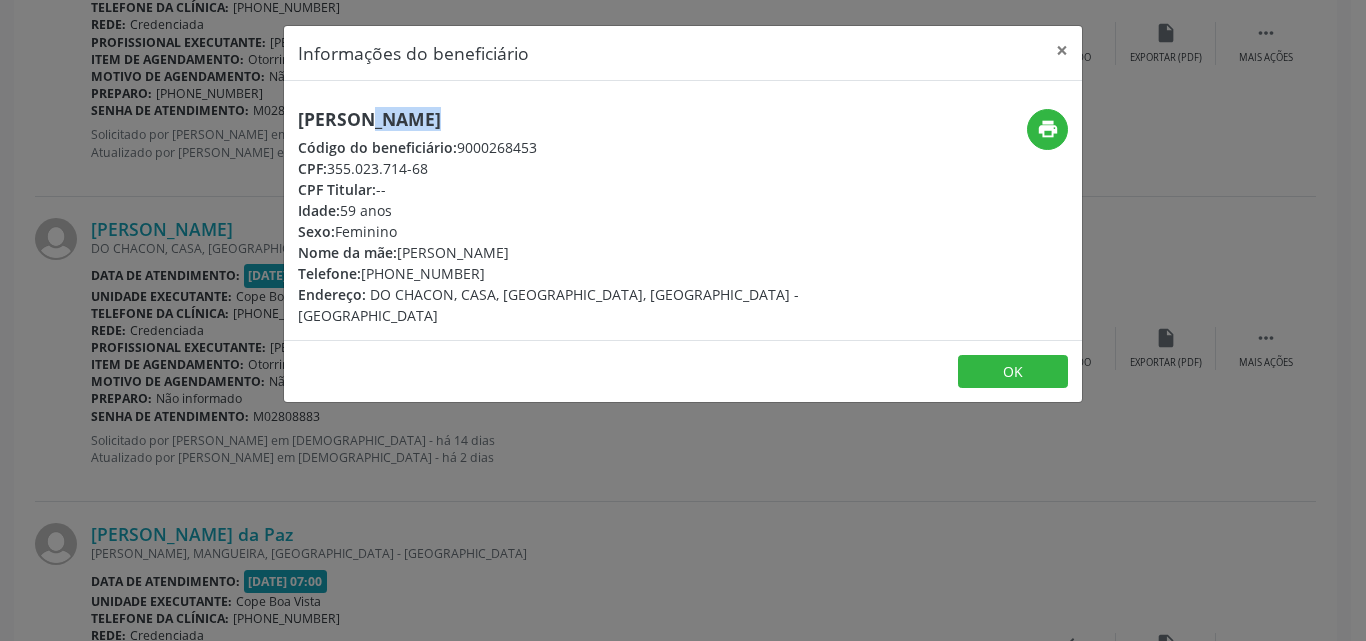click on "[PERSON_NAME]" at bounding box center (550, 119) 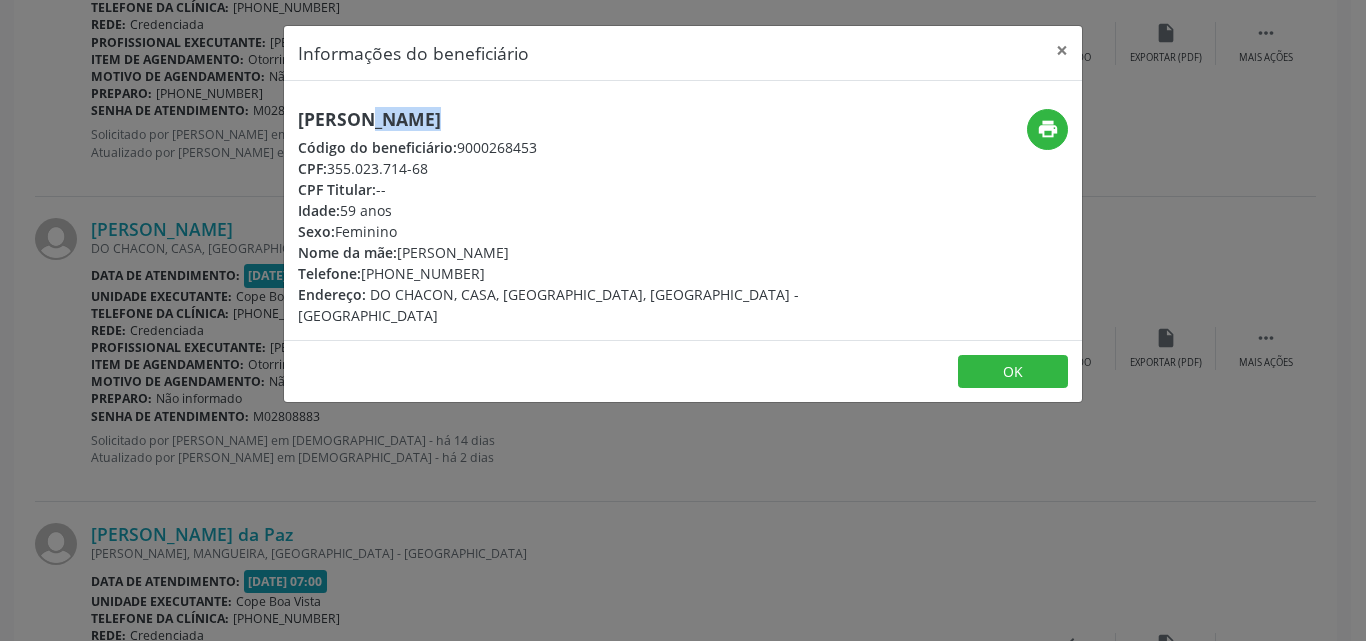 drag, startPoint x: 364, startPoint y: 278, endPoint x: 502, endPoint y: 268, distance: 138.36185 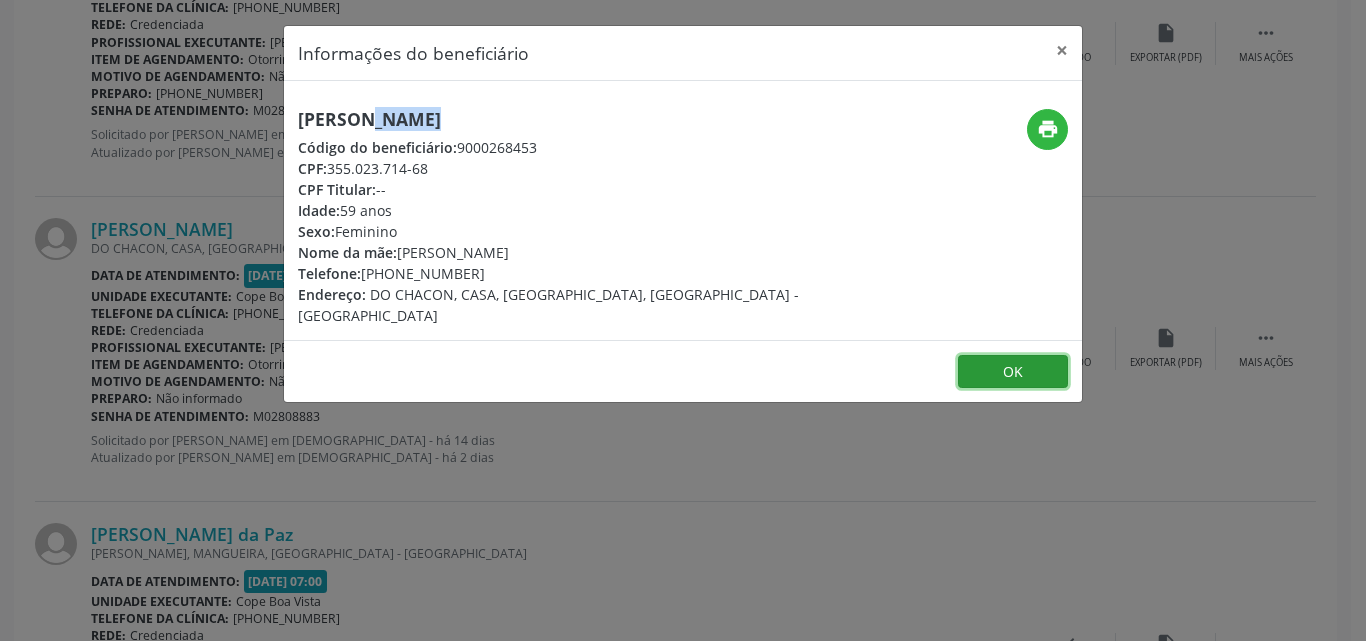 click on "OK" at bounding box center [1013, 372] 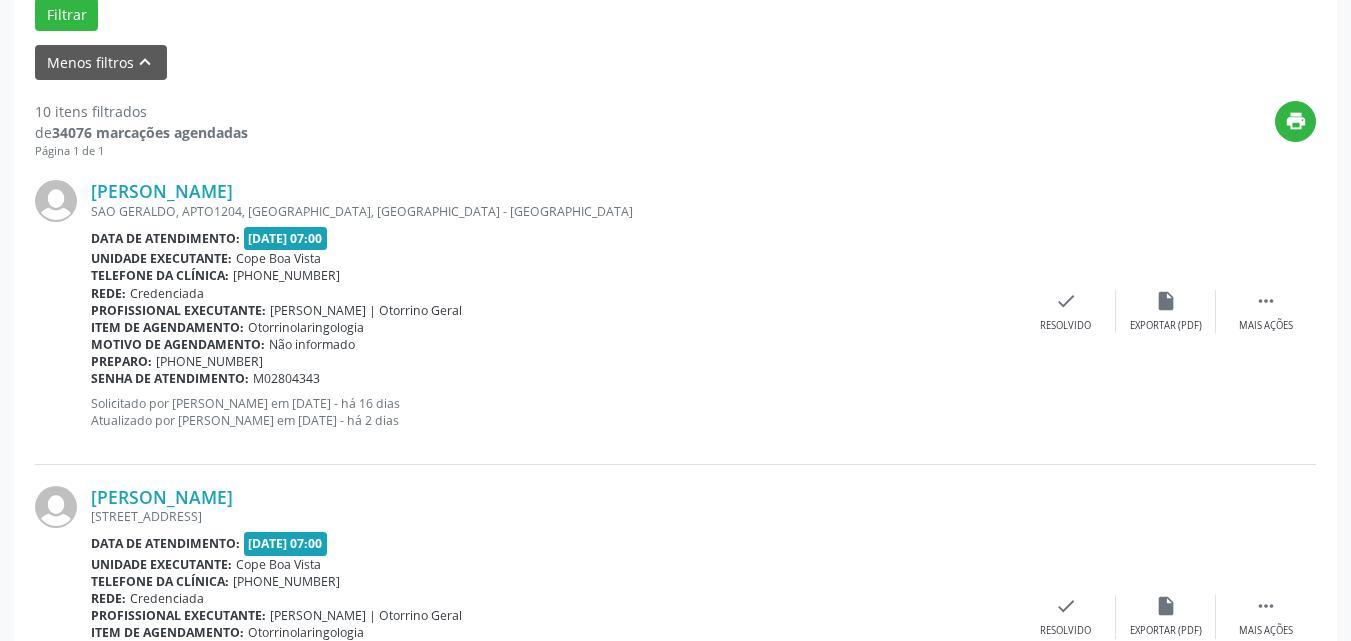 scroll, scrollTop: 537, scrollLeft: 0, axis: vertical 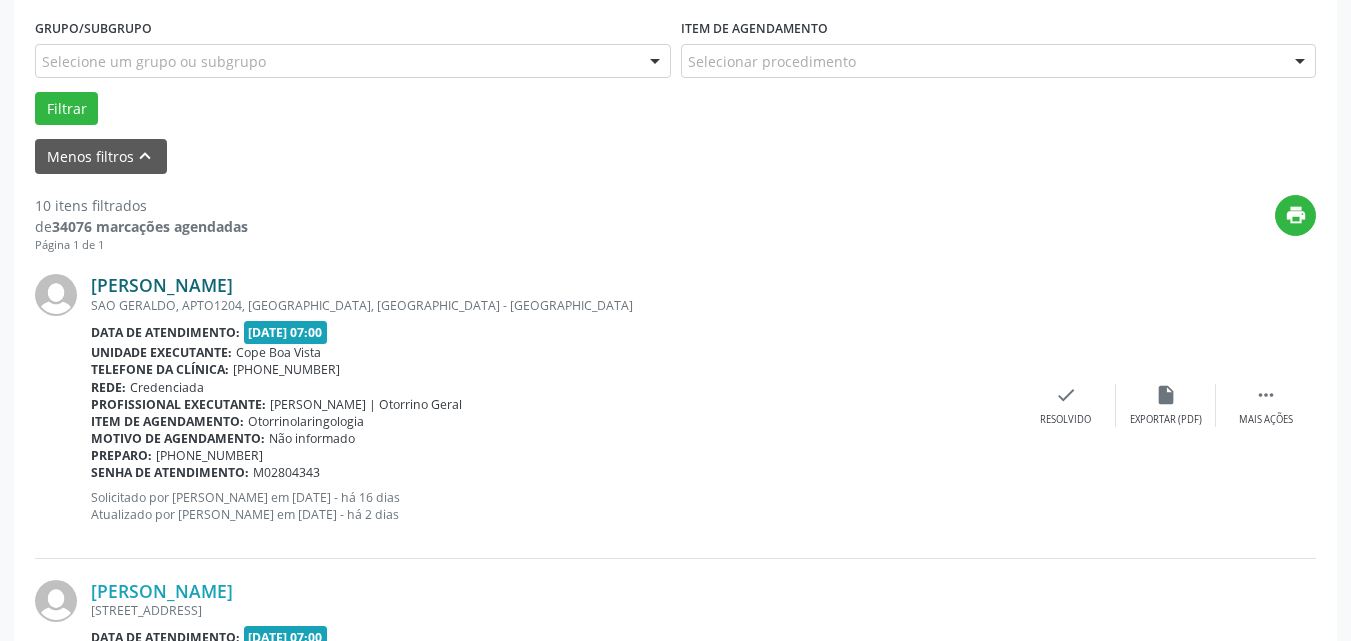 click on "[PERSON_NAME]" at bounding box center [162, 285] 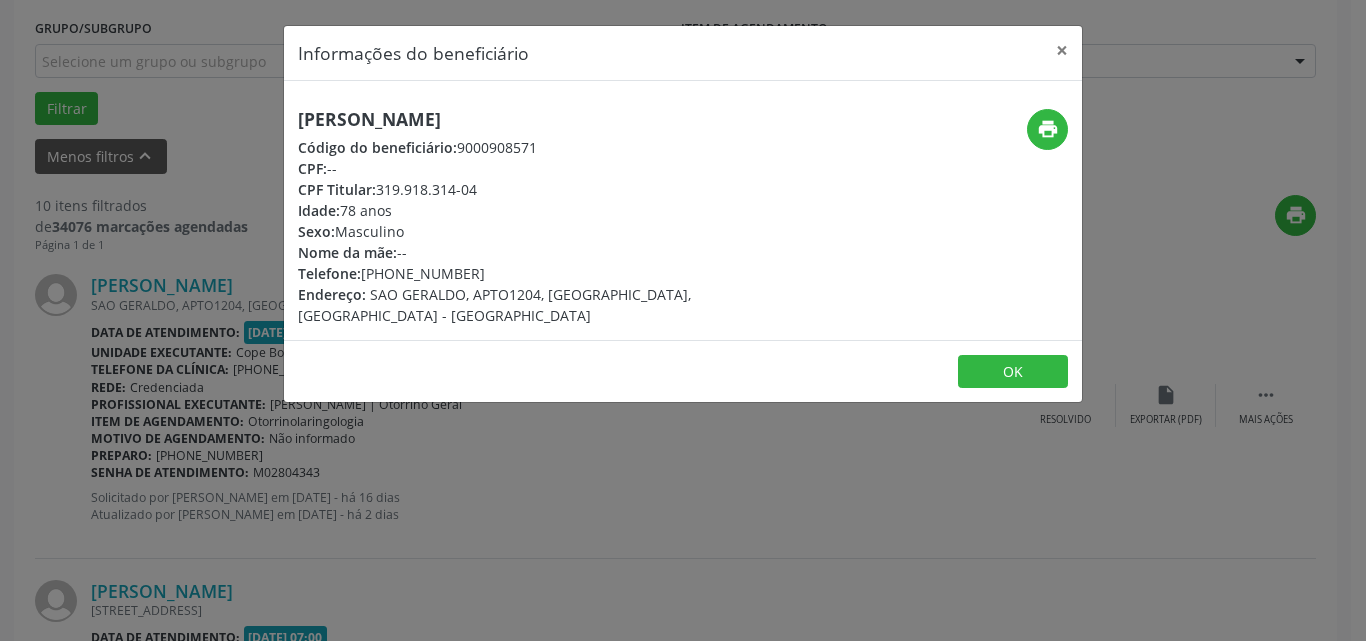 drag, startPoint x: 379, startPoint y: 193, endPoint x: 481, endPoint y: 186, distance: 102.239914 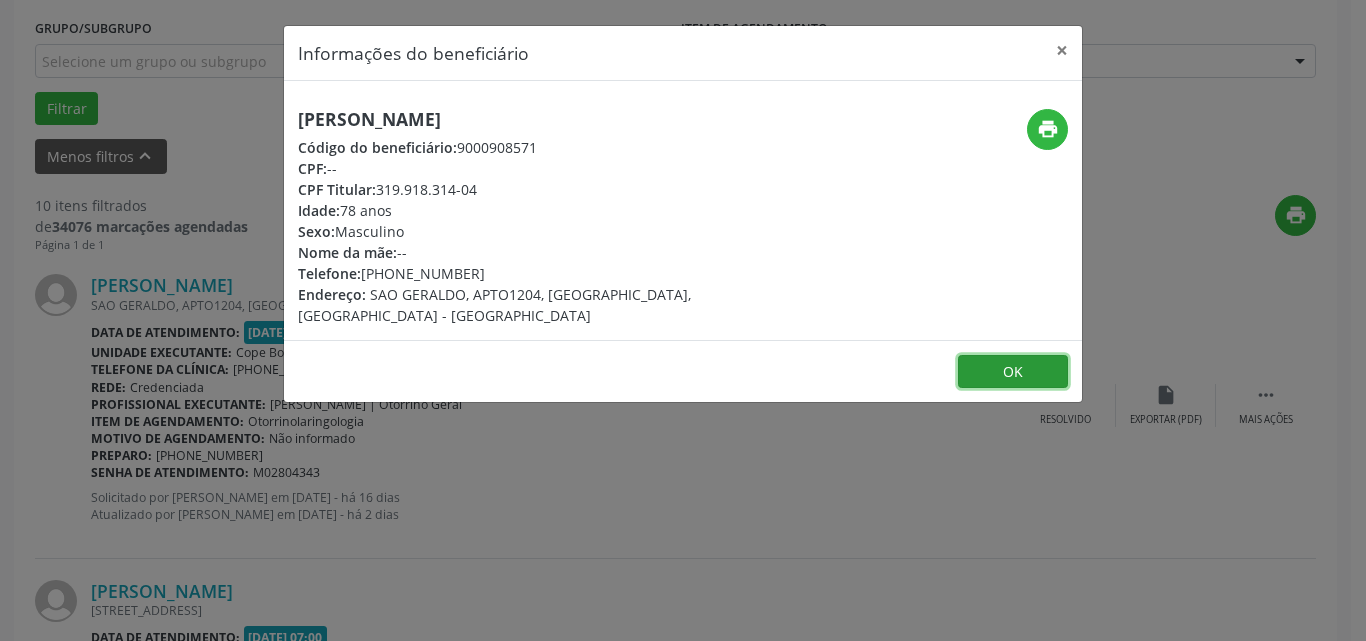 click on "OK" at bounding box center (1013, 372) 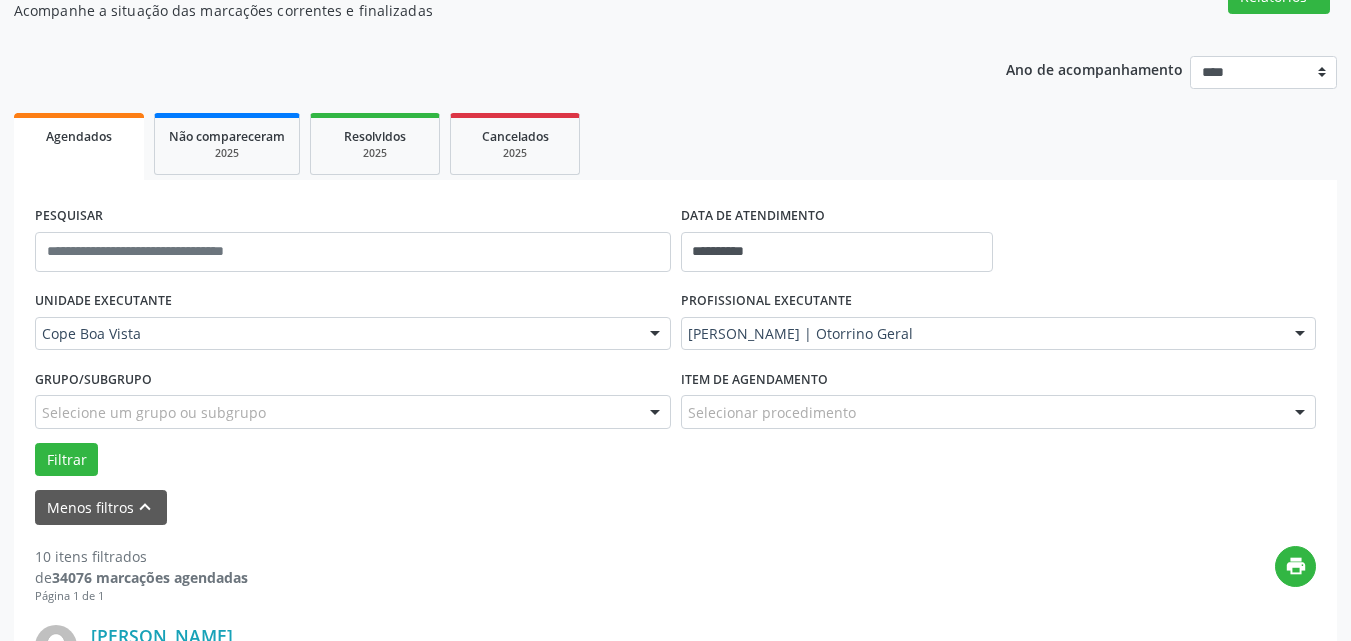 scroll, scrollTop: 137, scrollLeft: 0, axis: vertical 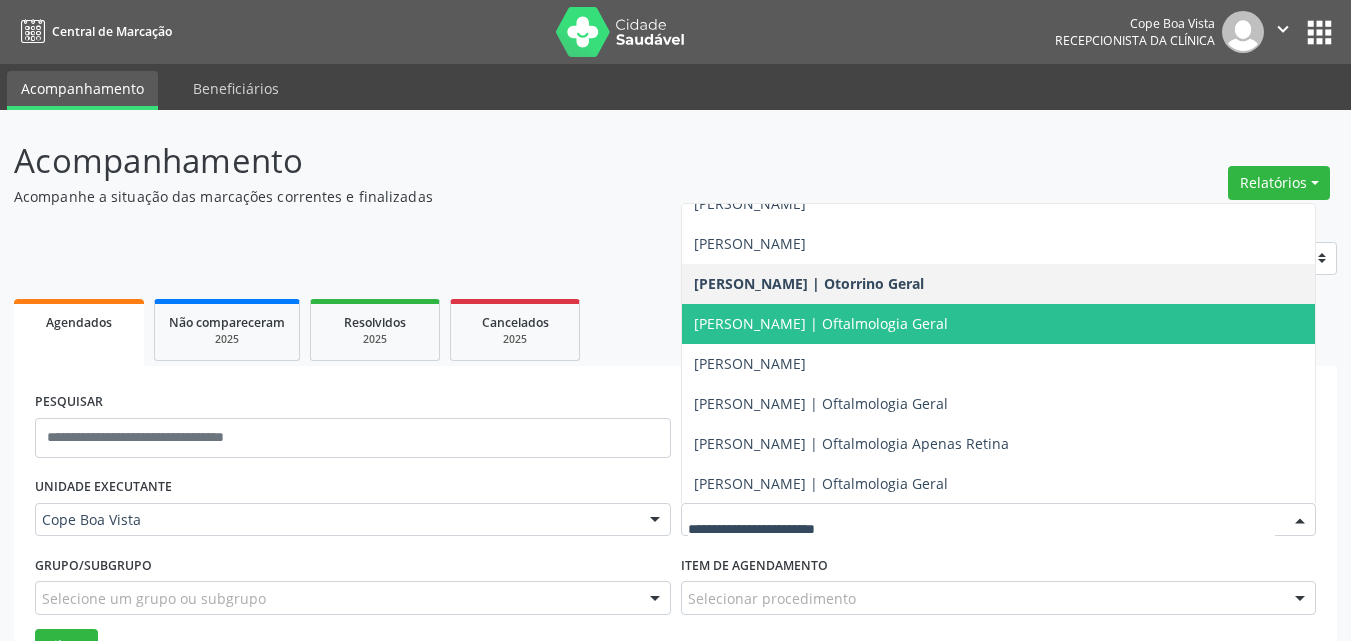 click on "[PERSON_NAME] | Oftalmologia Geral" at bounding box center [821, 323] 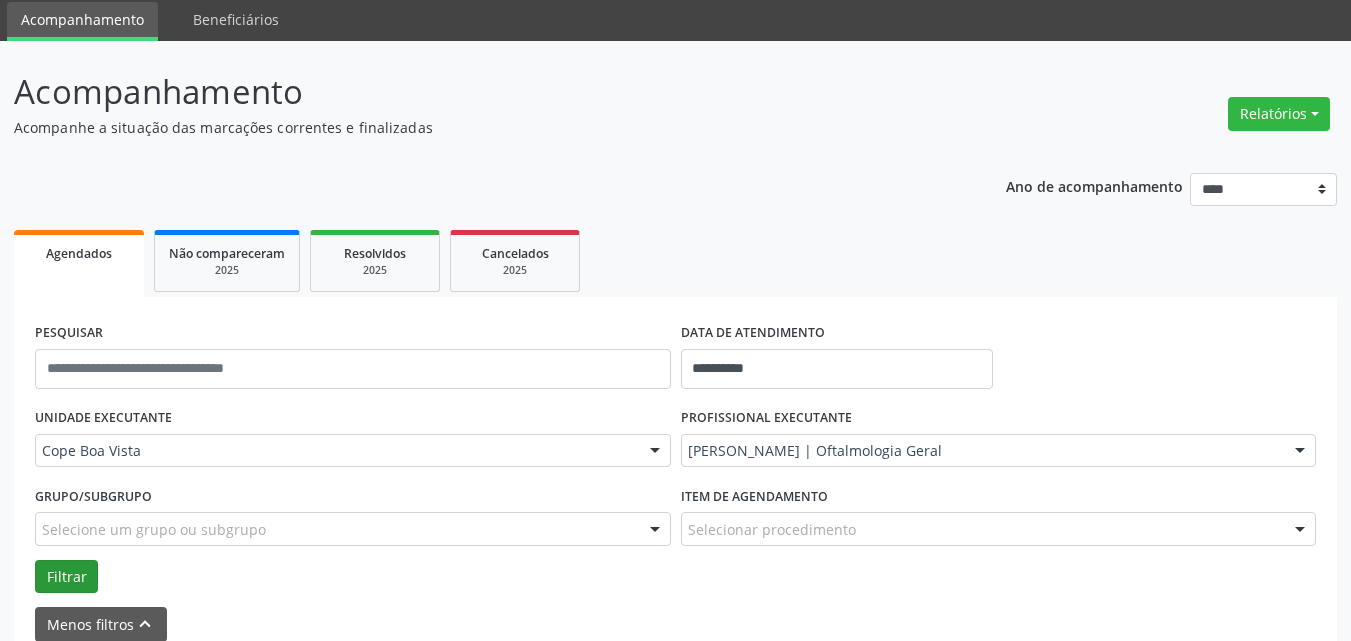 scroll, scrollTop: 100, scrollLeft: 0, axis: vertical 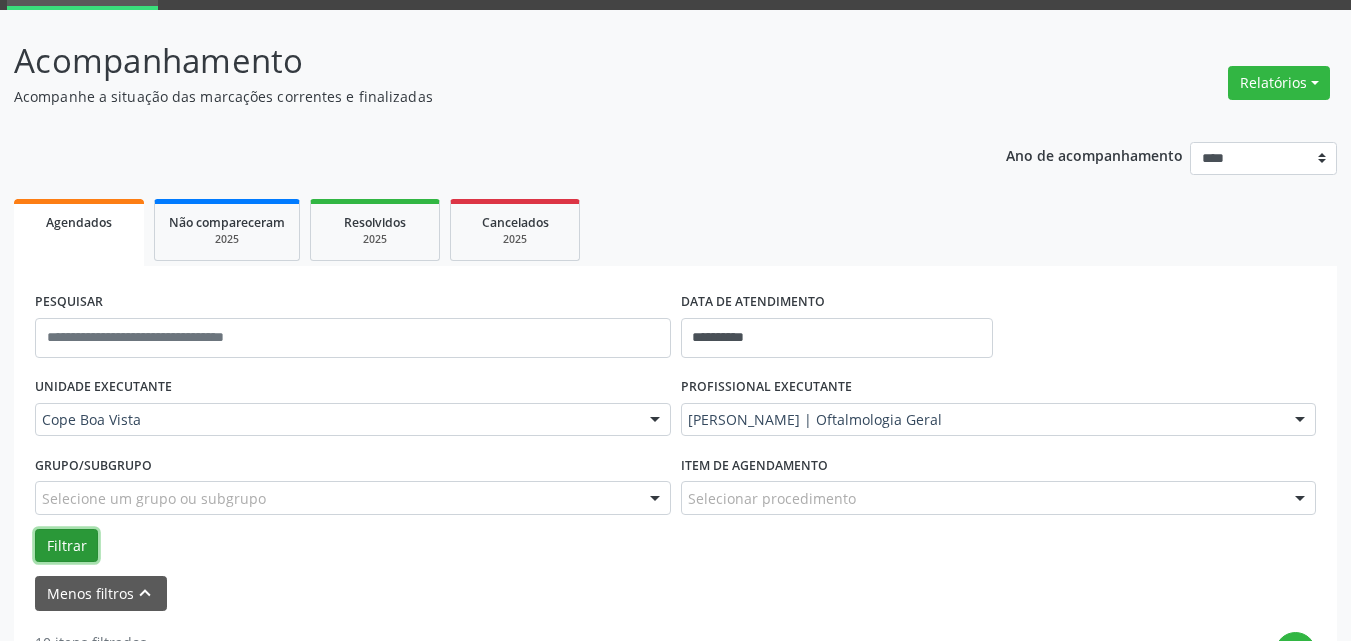 click on "Filtrar" at bounding box center [66, 546] 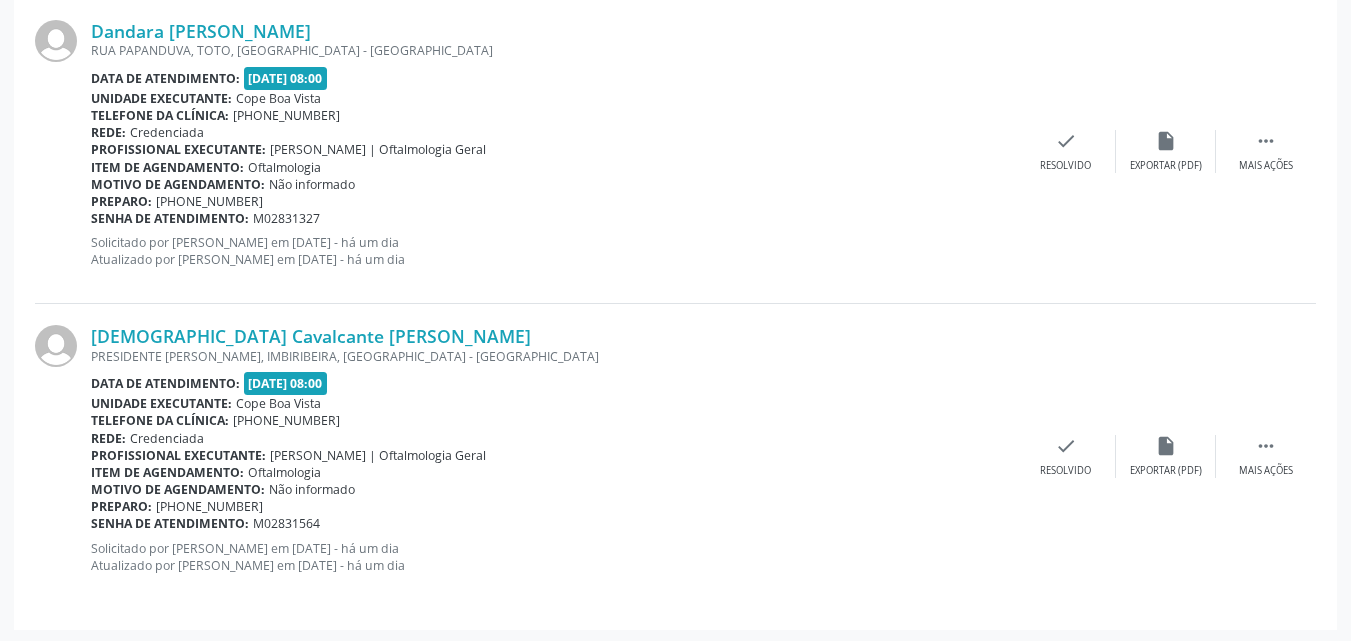 scroll, scrollTop: 3543, scrollLeft: 0, axis: vertical 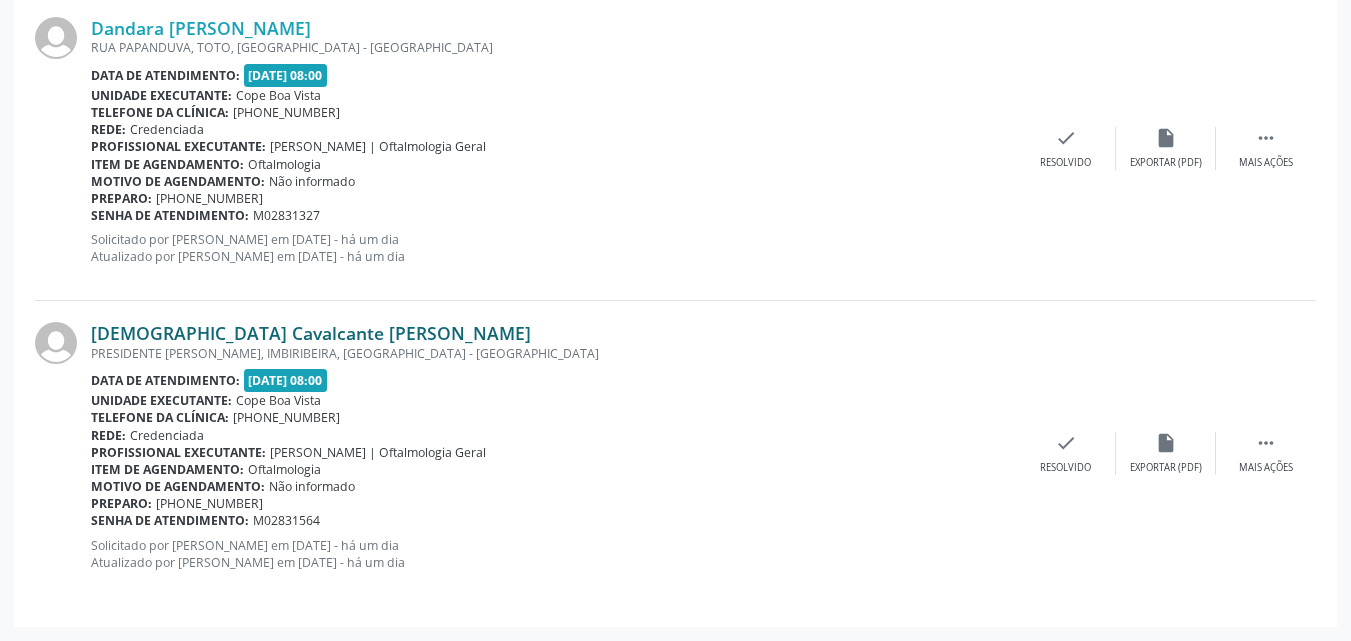 click on "[DEMOGRAPHIC_DATA] Cavalcante [PERSON_NAME]" at bounding box center [311, 333] 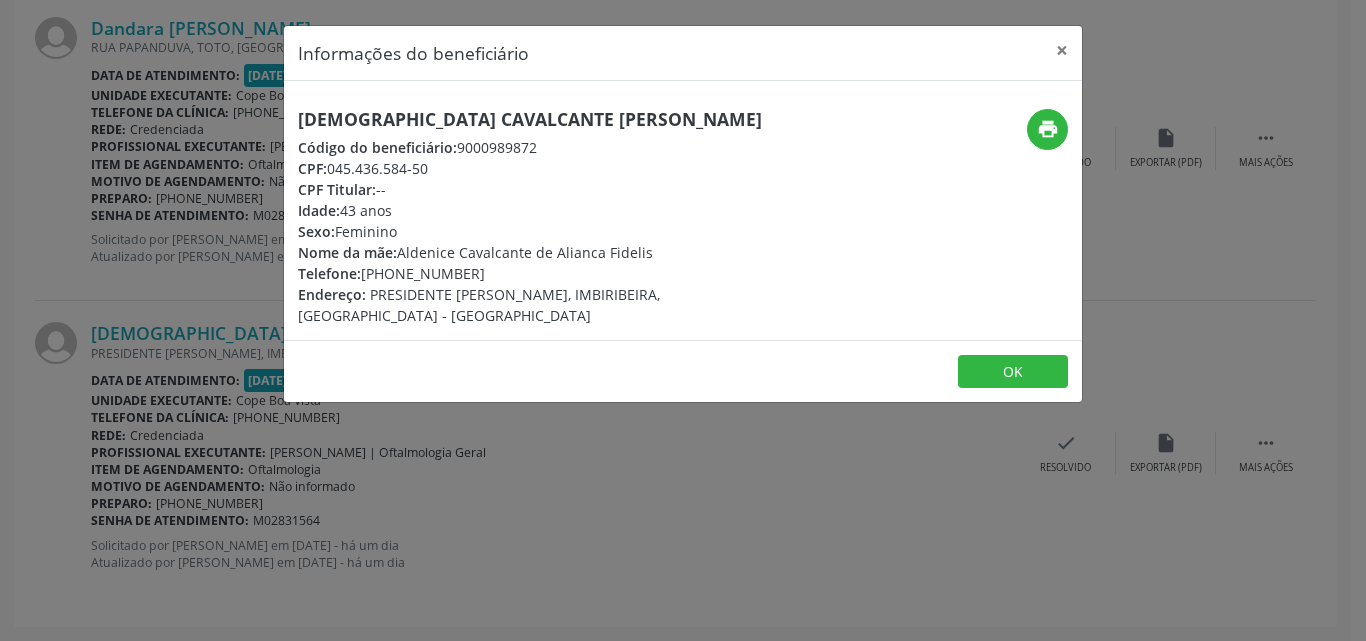 click on "[DEMOGRAPHIC_DATA] Cavalcante [PERSON_NAME]
Código do beneficiário:
9000989872
CPF:
045.436.584-50
CPF Titular:
--
Idade:
43 anos
Sexo:
[GEOGRAPHIC_DATA]
Nome da mãe:
Aldenice Cavalcante de Alianca Fidelis
Telefone:
[PHONE_NUMBER]
Endereço:
PRESIDENTE [PERSON_NAME], [GEOGRAPHIC_DATA], [GEOGRAPHIC_DATA] - [GEOGRAPHIC_DATA]" at bounding box center (550, 217) 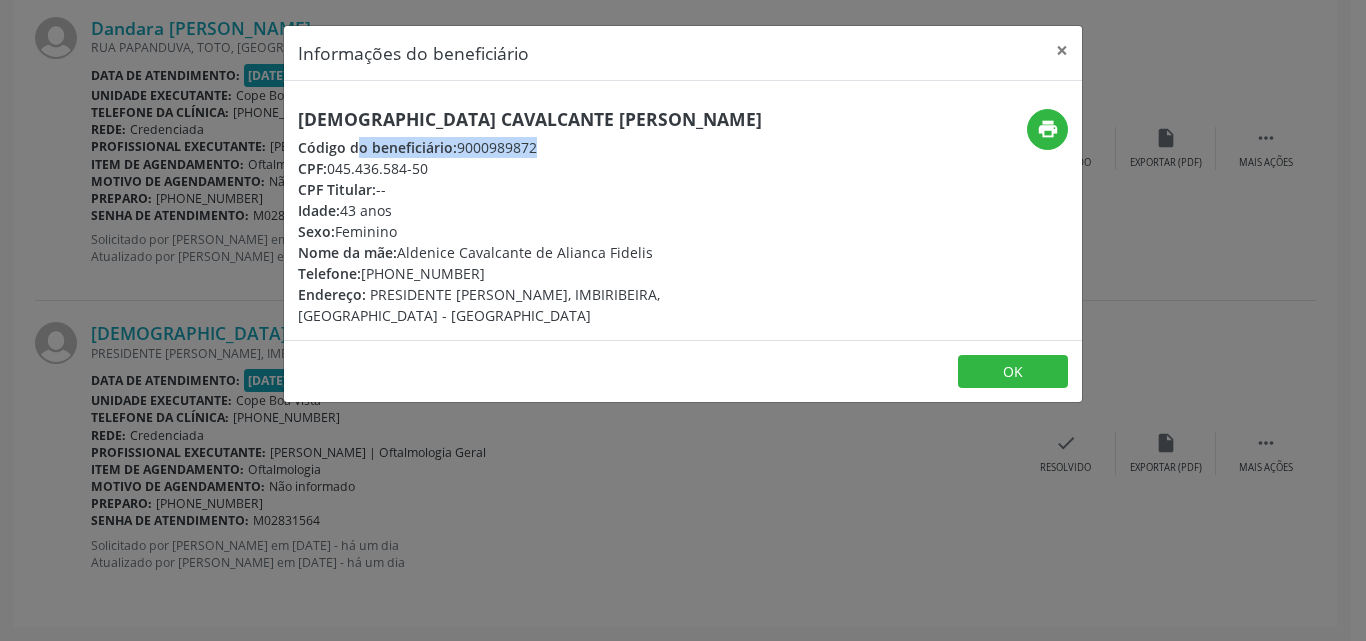 click on "[DEMOGRAPHIC_DATA] Cavalcante [PERSON_NAME]
Código do beneficiário:
9000989872
CPF:
045.436.584-50
CPF Titular:
--
Idade:
43 anos
Sexo:
[GEOGRAPHIC_DATA]
Nome da mãe:
Aldenice Cavalcante de Alianca Fidelis
Telefone:
[PHONE_NUMBER]
Endereço:
PRESIDENTE [PERSON_NAME], [GEOGRAPHIC_DATA], [GEOGRAPHIC_DATA] - [GEOGRAPHIC_DATA]" at bounding box center [550, 217] 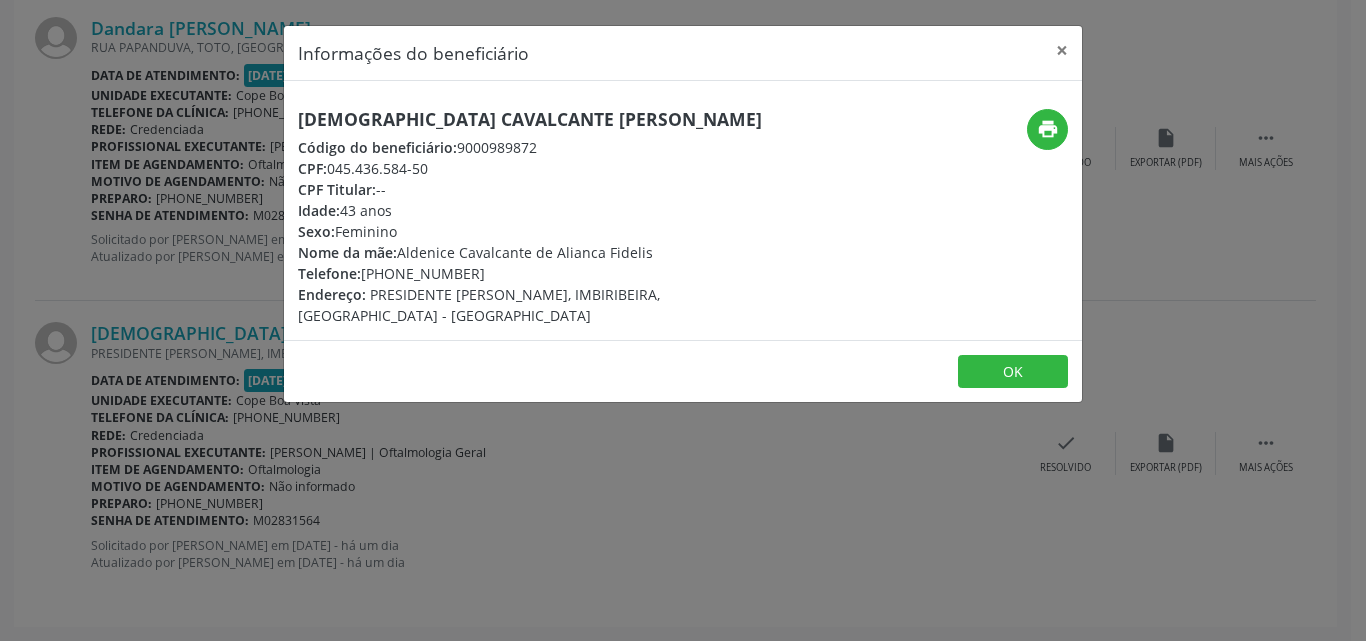 click on "[DEMOGRAPHIC_DATA] Cavalcante [PERSON_NAME]" at bounding box center [550, 119] 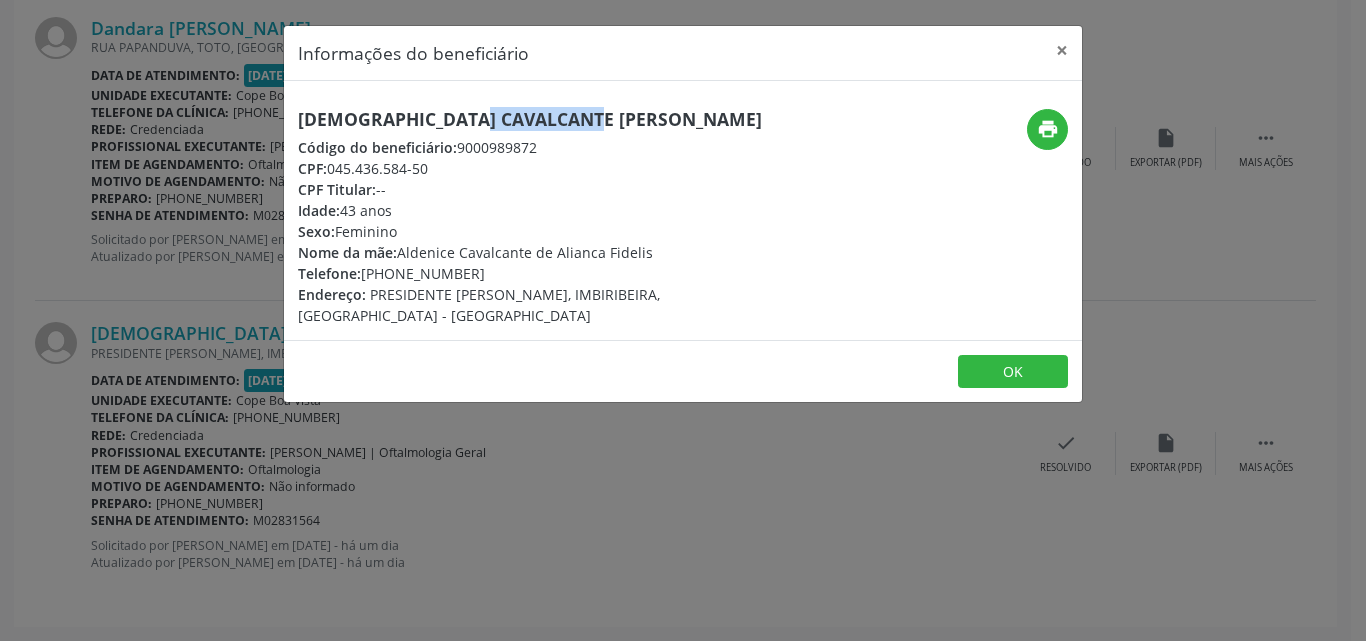 click on "[DEMOGRAPHIC_DATA] Cavalcante [PERSON_NAME]" at bounding box center [550, 119] 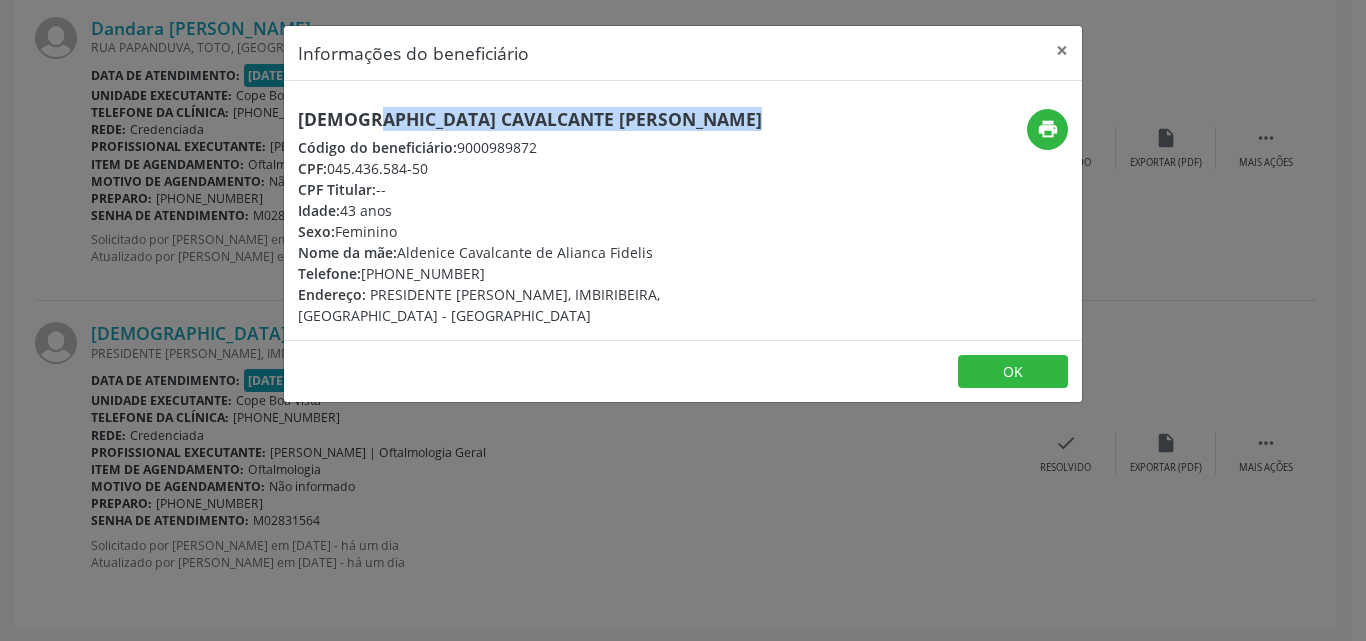 click on "[DEMOGRAPHIC_DATA] Cavalcante [PERSON_NAME]" at bounding box center [550, 119] 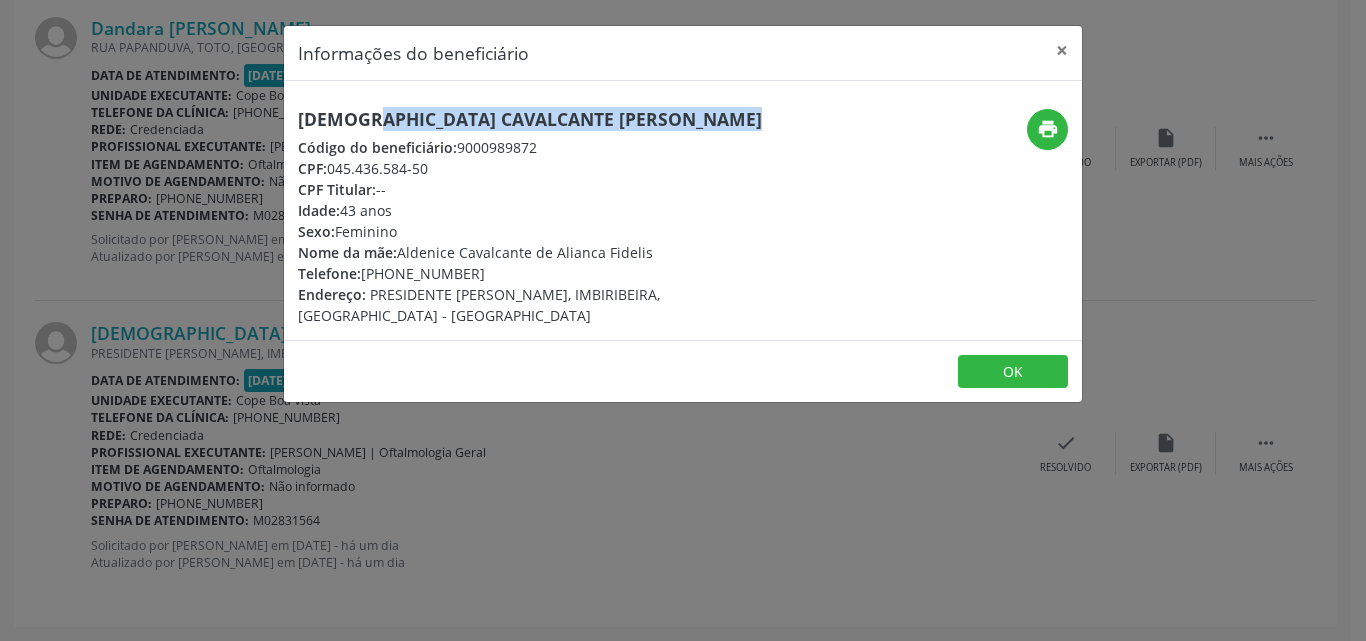 copy on "81) 98878-0529" 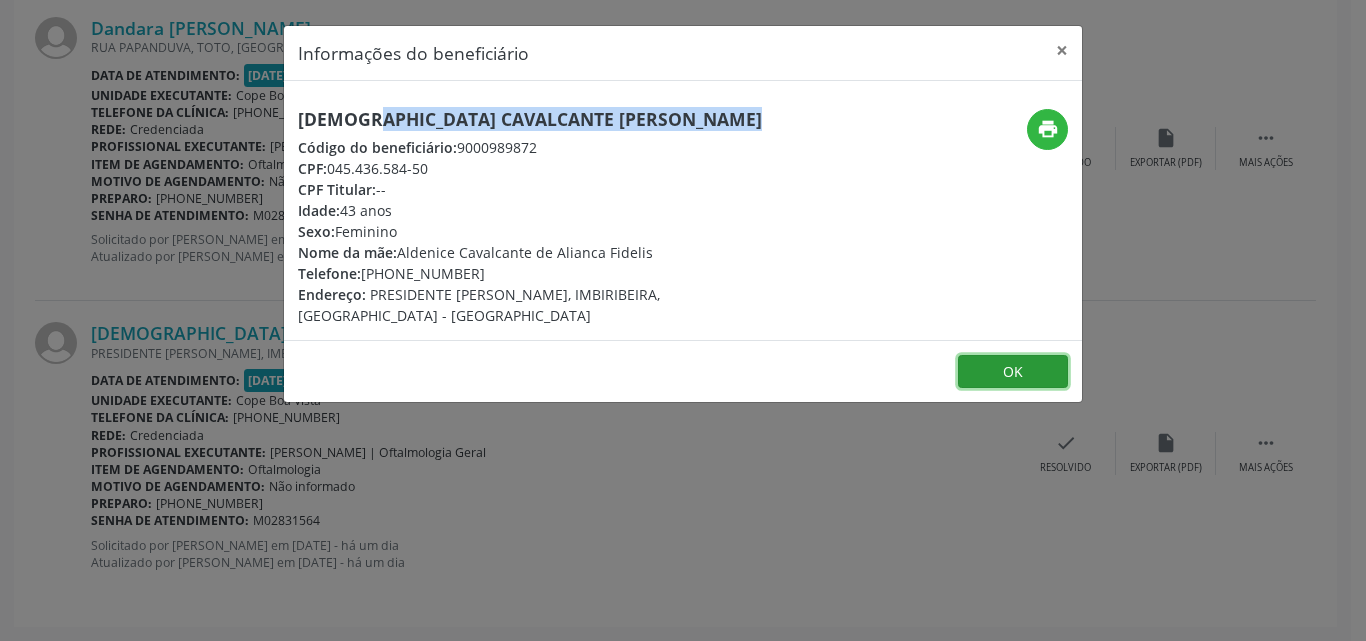 click on "OK" at bounding box center (1013, 372) 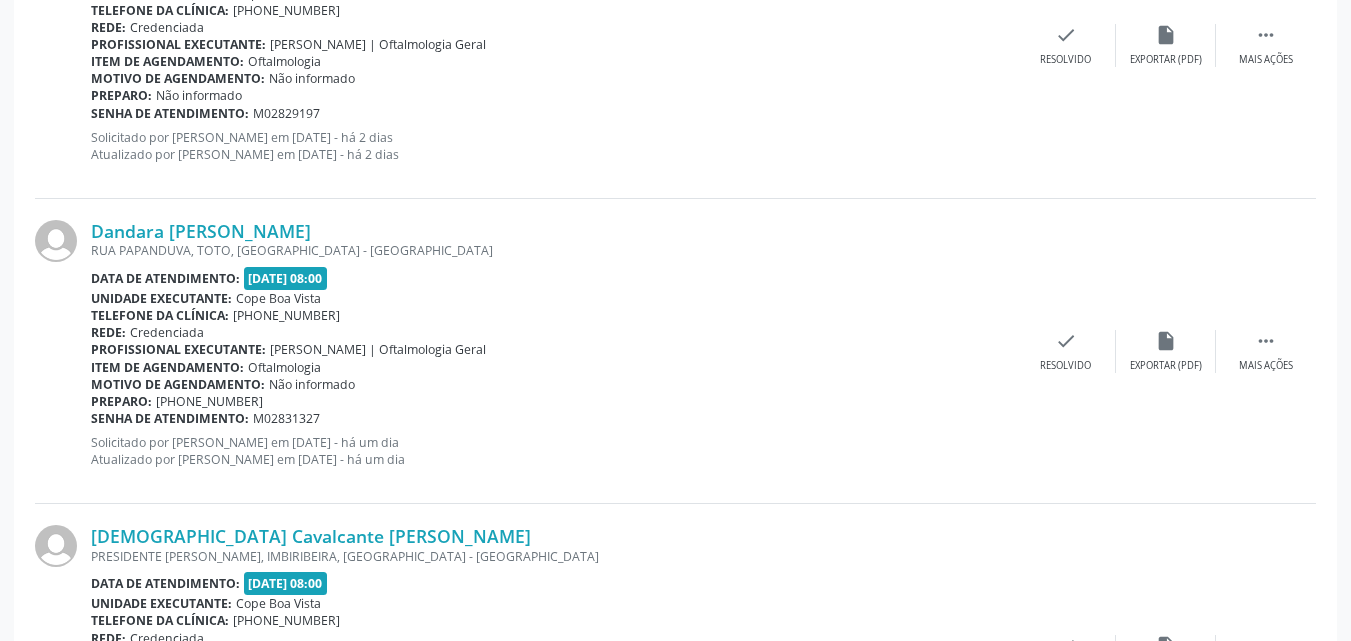 scroll, scrollTop: 3343, scrollLeft: 0, axis: vertical 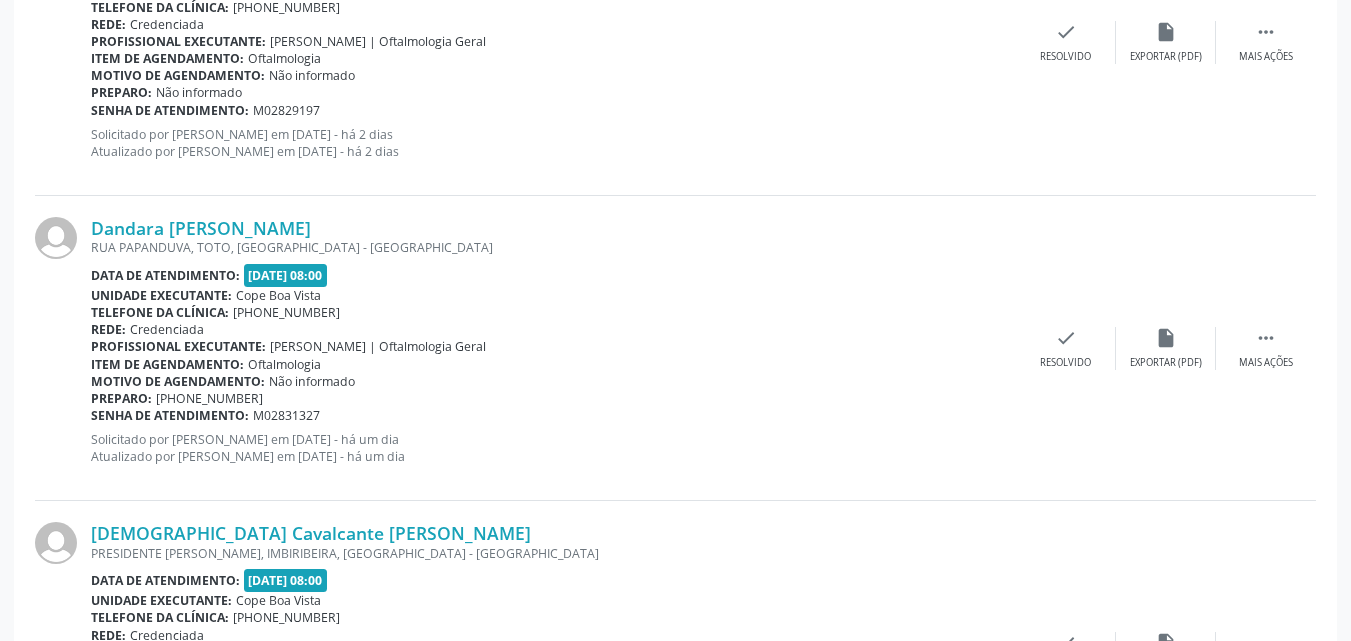 click on "Dandara [PERSON_NAME]
[GEOGRAPHIC_DATA][PERSON_NAME], [GEOGRAPHIC_DATA], [GEOGRAPHIC_DATA] - [GEOGRAPHIC_DATA]
Data de atendimento:
[DATE] 08:00
Unidade executante:
[GEOGRAPHIC_DATA]
Telefone da clínica:
[PHONE_NUMBER]
Rede:
Credenciada
Profissional executante:
[PERSON_NAME] | Oftalmologia Geral
Item de agendamento:
Oftalmologia
Motivo de agendamento:
Não informado
Preparo:
[PHONE_NUMBER]
Senha de atendimento:
M02831327
Solicitado por [PERSON_NAME] em [DATE] - há um dia
Atualizado por [PERSON_NAME] em [DATE] - há um dia

Mais ações
insert_drive_file
Exportar (PDF)
check
Resolvido" at bounding box center [675, 348] 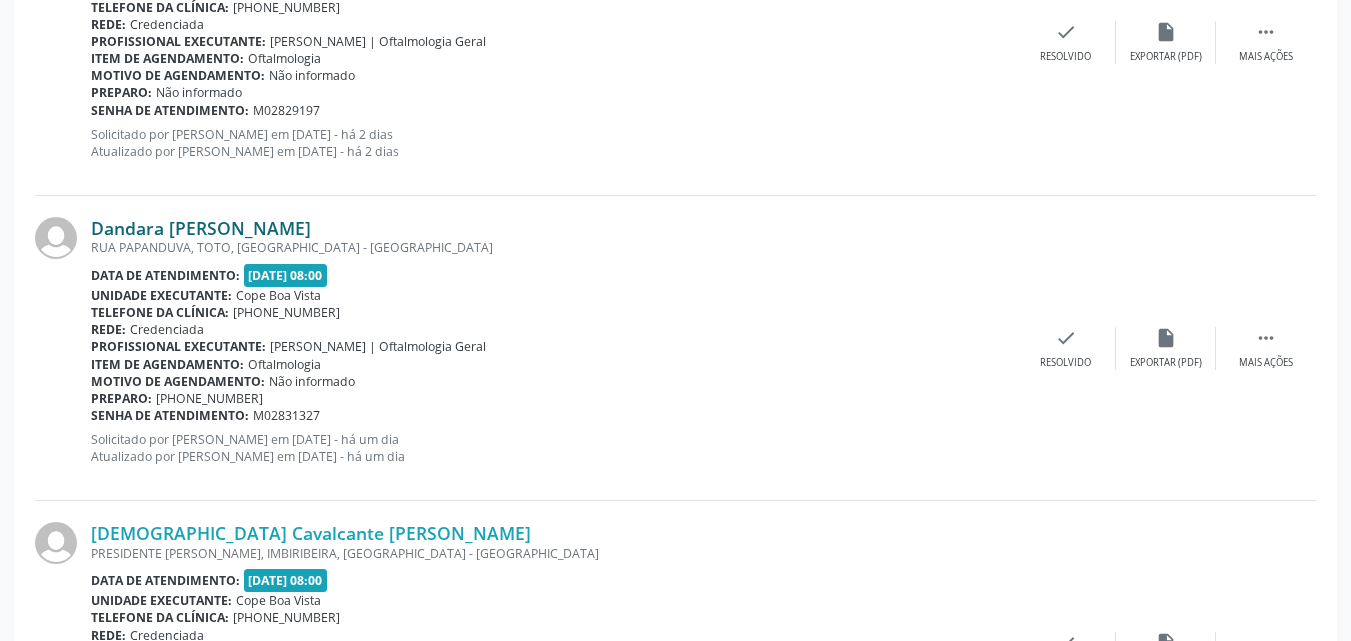 click on "Dandara [PERSON_NAME]" at bounding box center (201, 228) 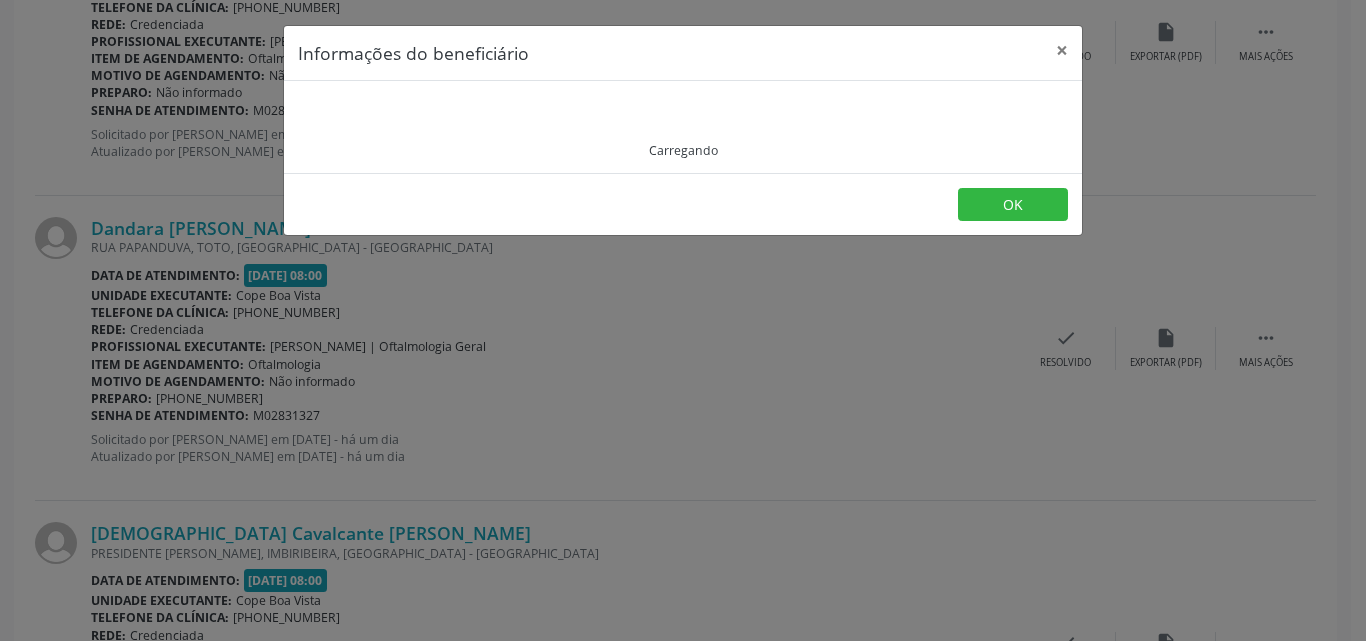 click on "Carregando" at bounding box center (683, 127) 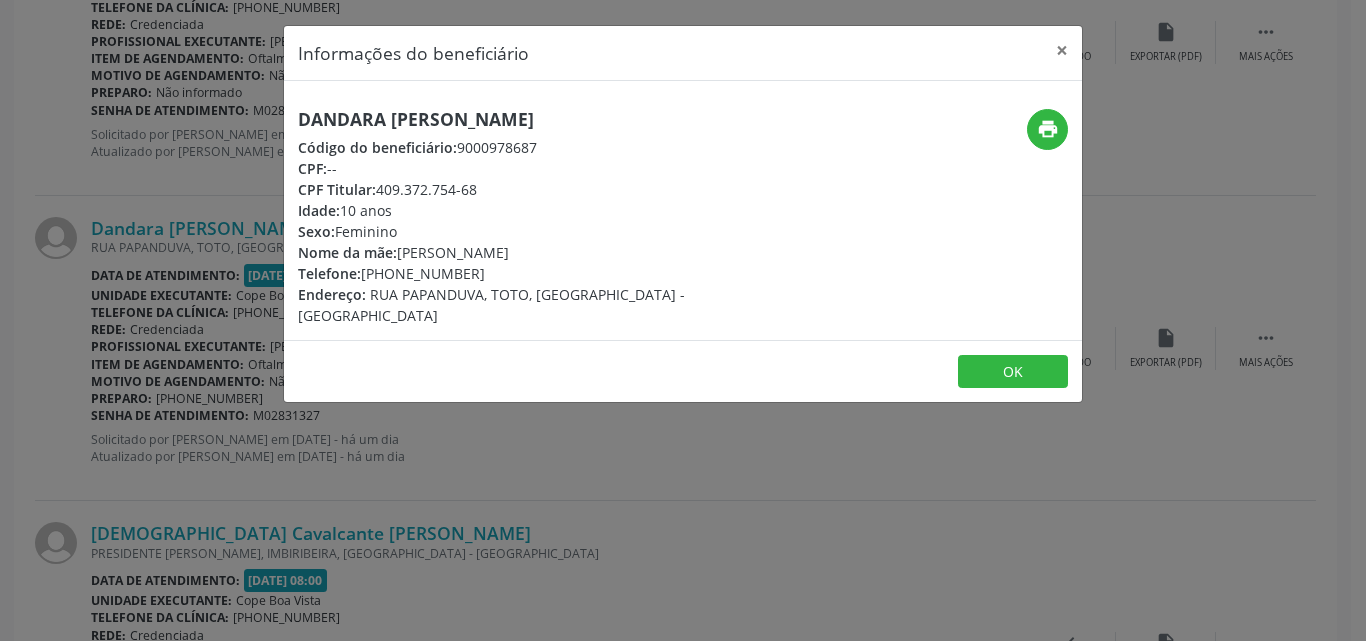 click on "Dandara [PERSON_NAME]" at bounding box center (550, 119) 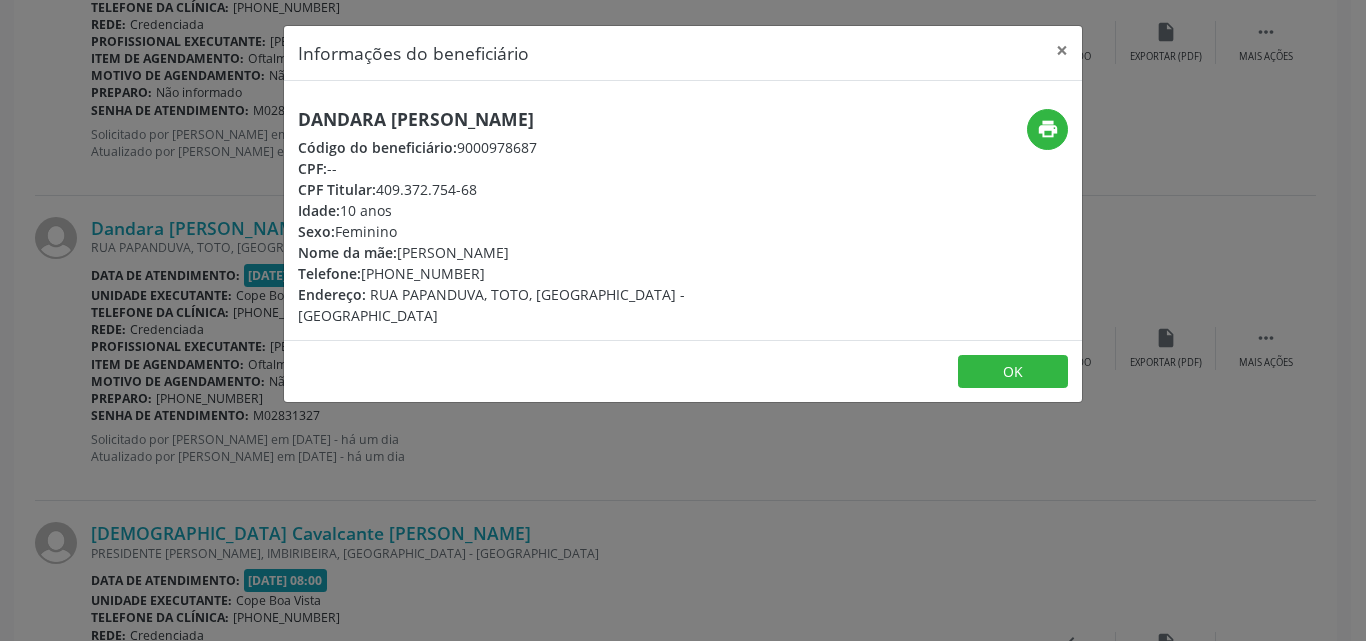 copy on "81) 98688-9313" 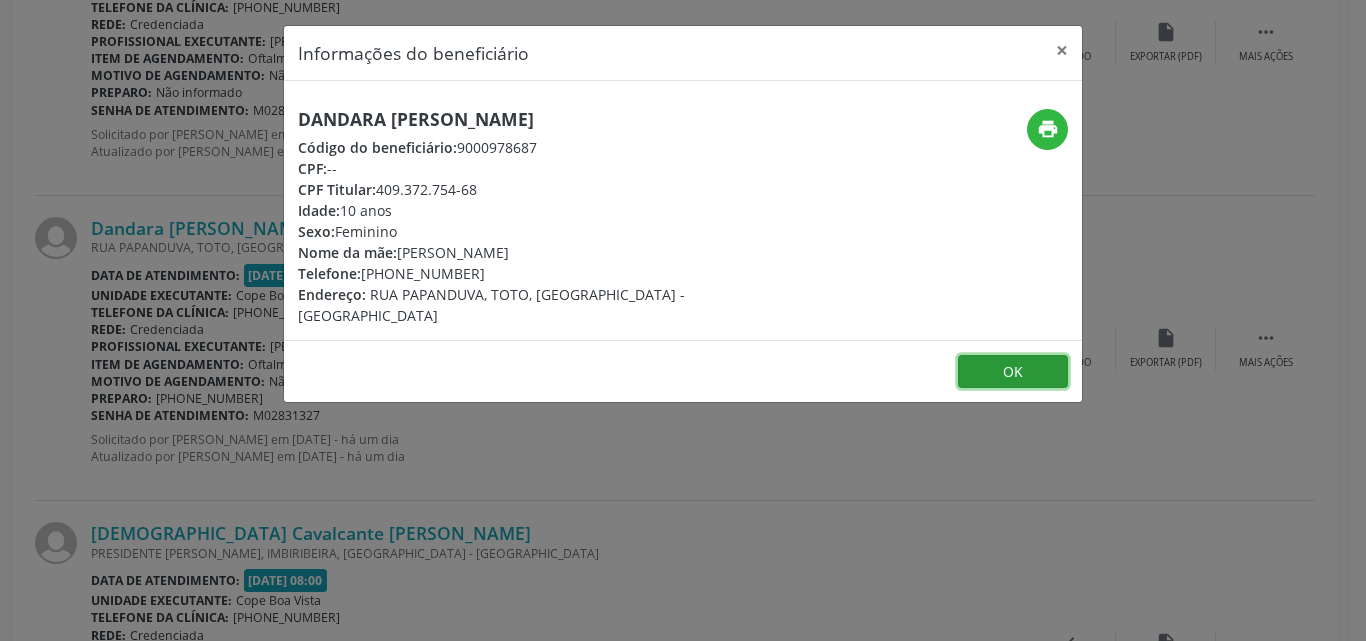 click on "OK" at bounding box center [1013, 372] 